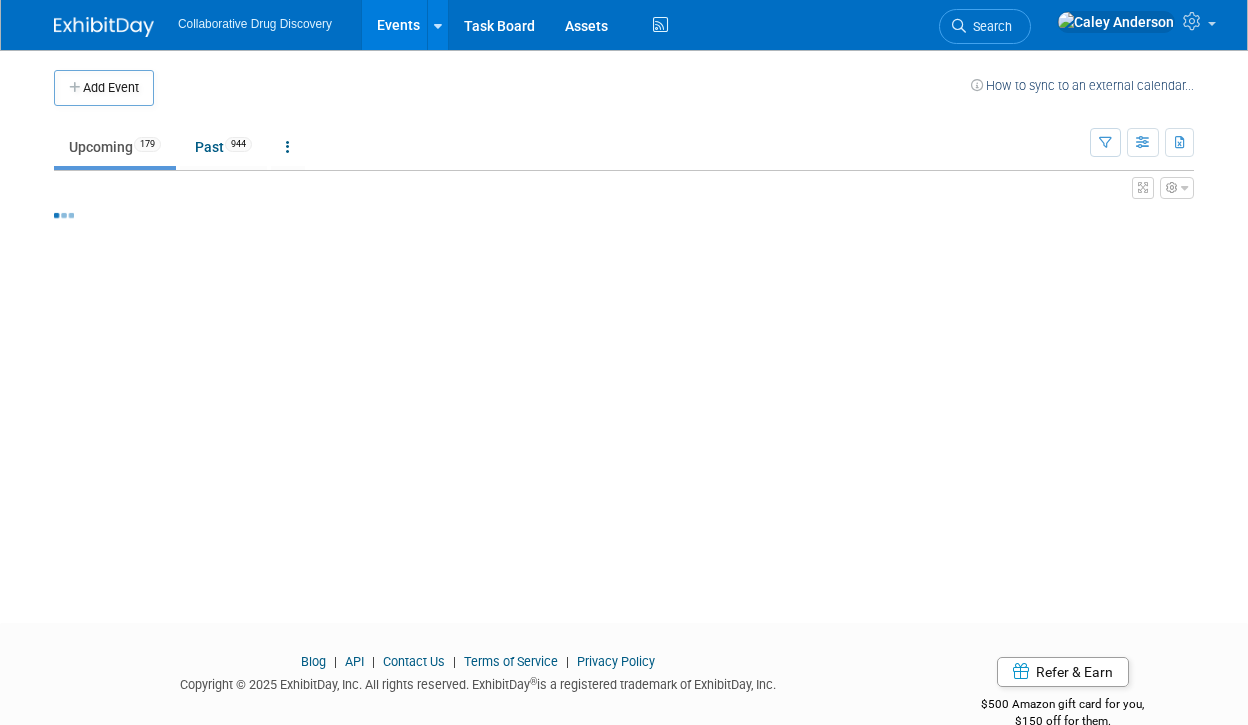 scroll, scrollTop: 0, scrollLeft: 0, axis: both 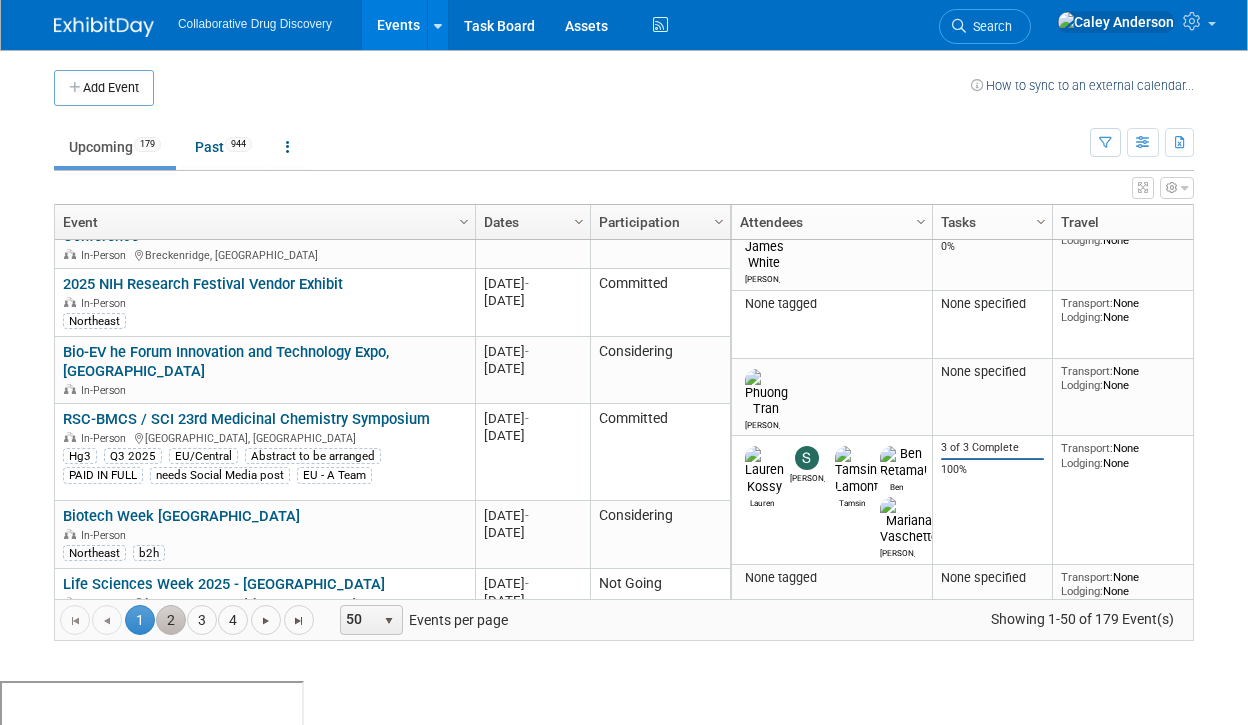 click on "2" at bounding box center [171, 620] 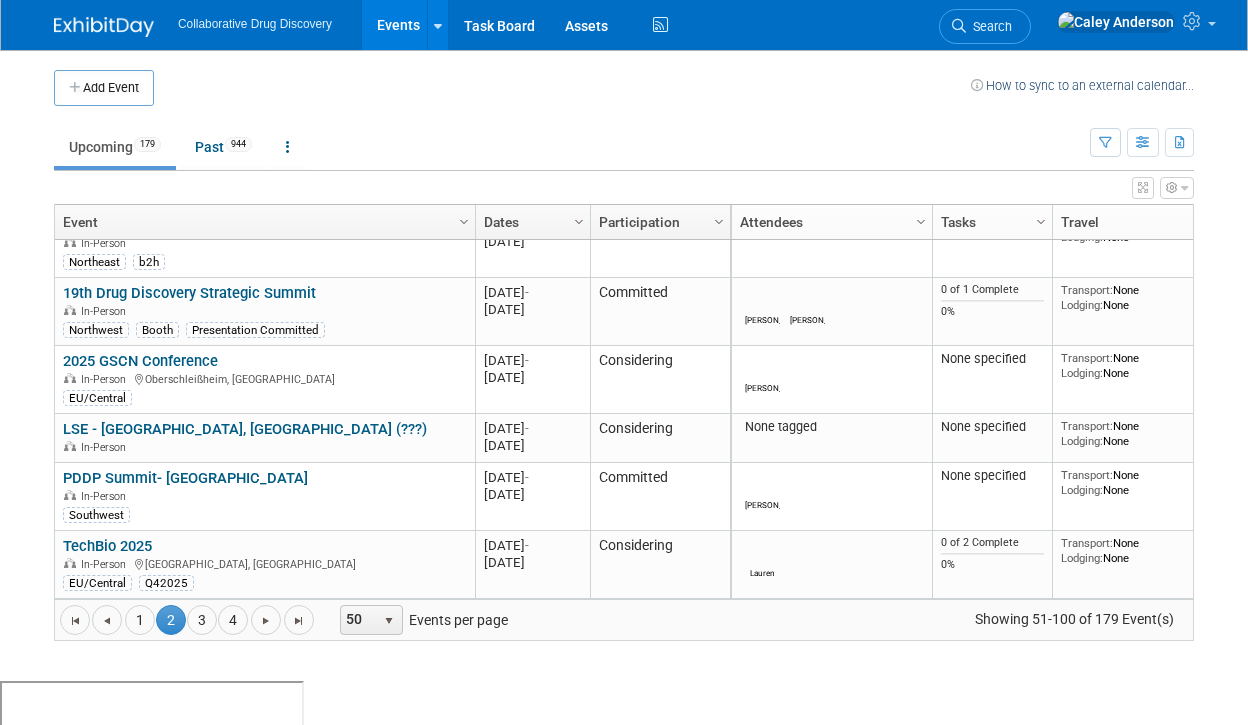 scroll, scrollTop: 3068, scrollLeft: 0, axis: vertical 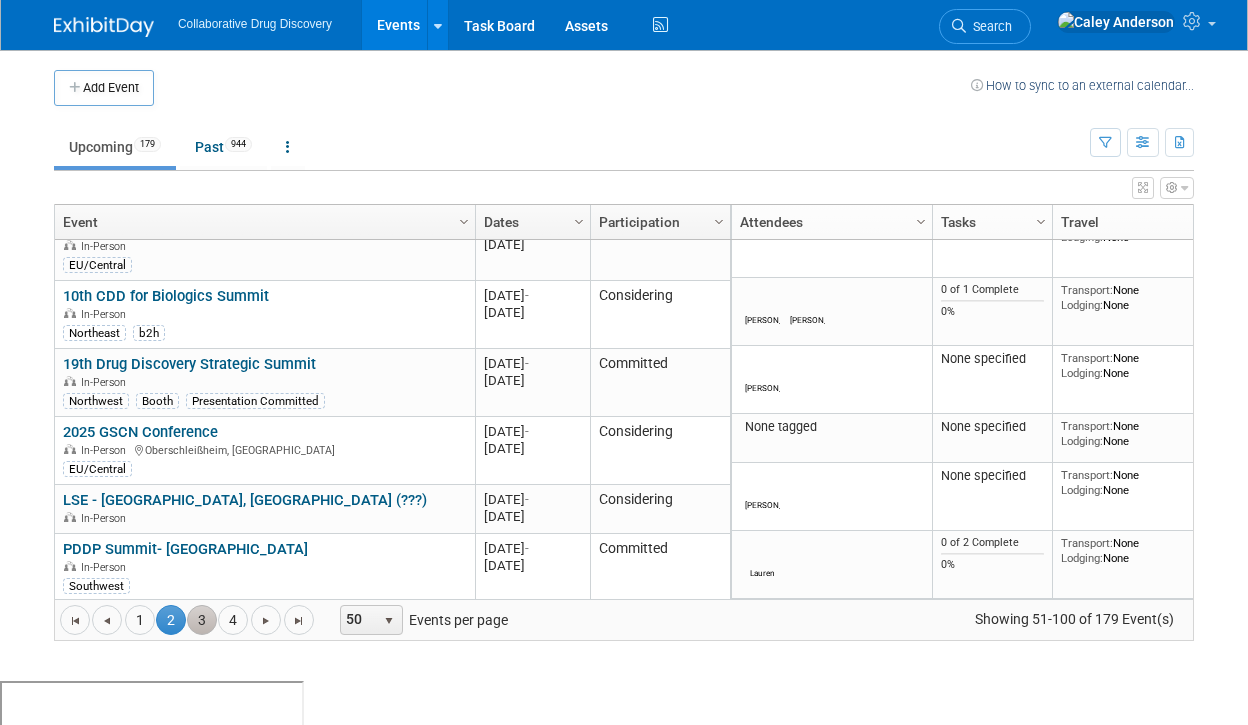 click on "3" at bounding box center (202, 620) 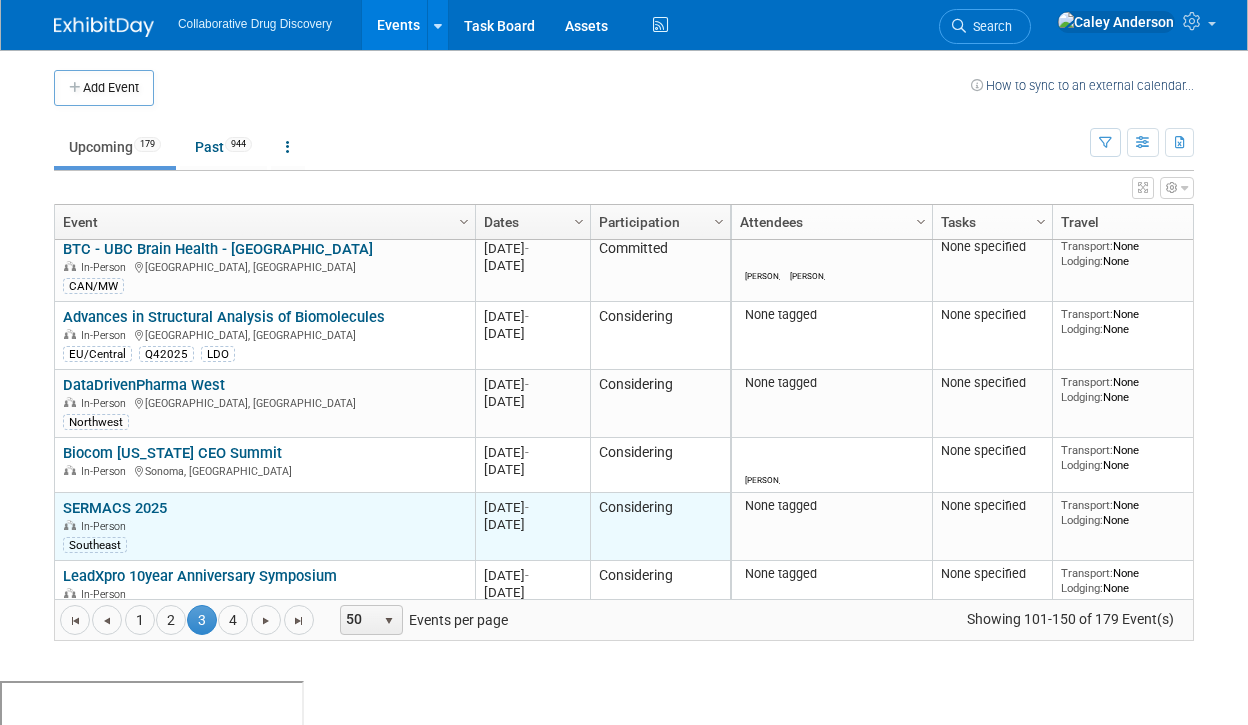 click on "In-Person" at bounding box center [106, 526] 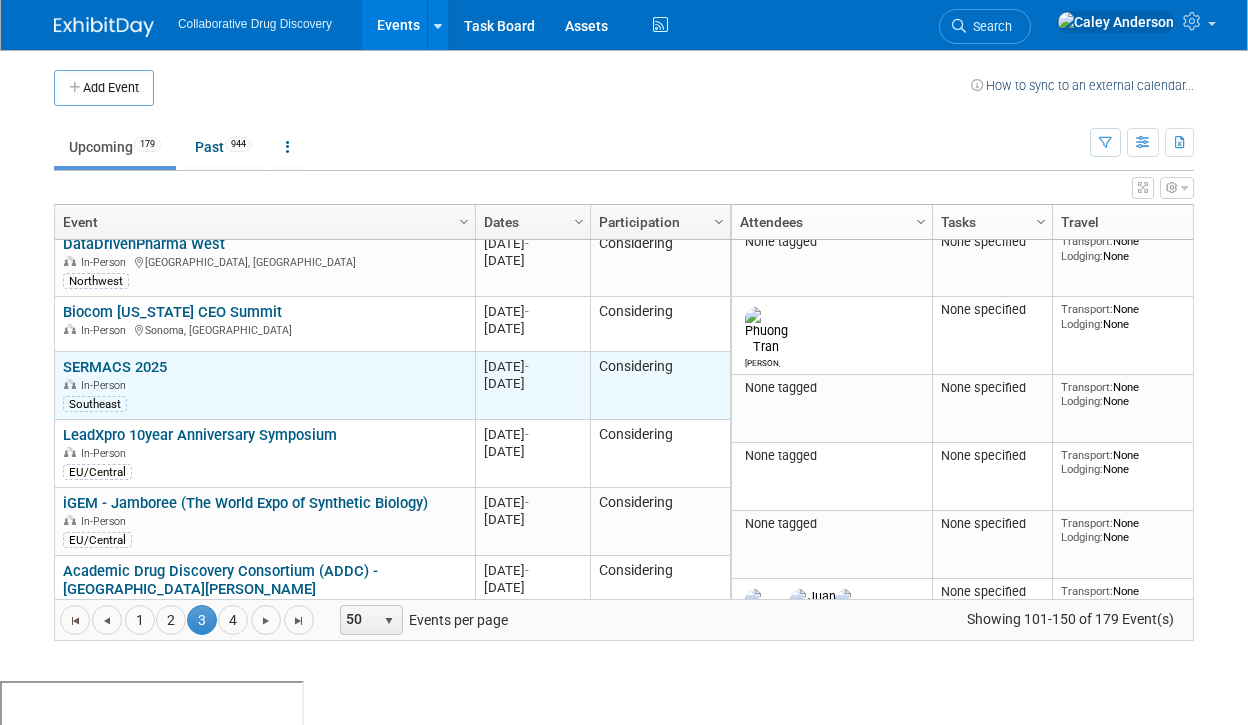 click on "In-Person" at bounding box center (264, 384) 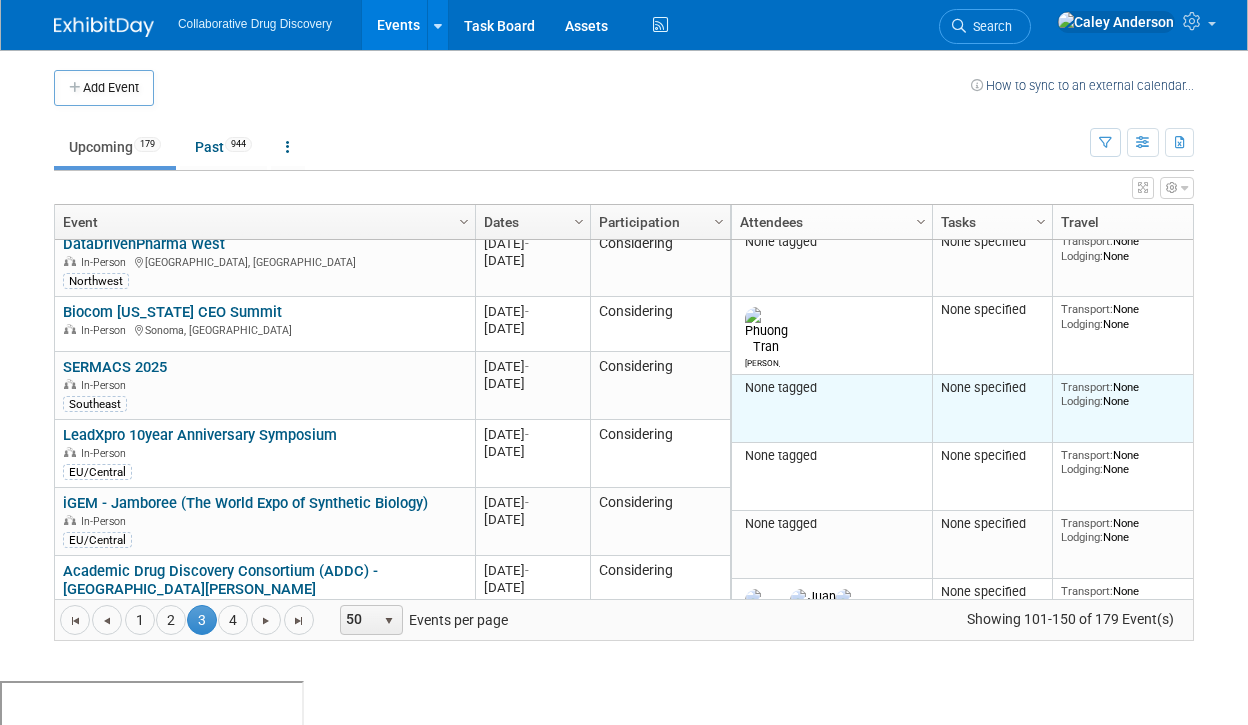 click on "Lodging:" at bounding box center (1082, 401) 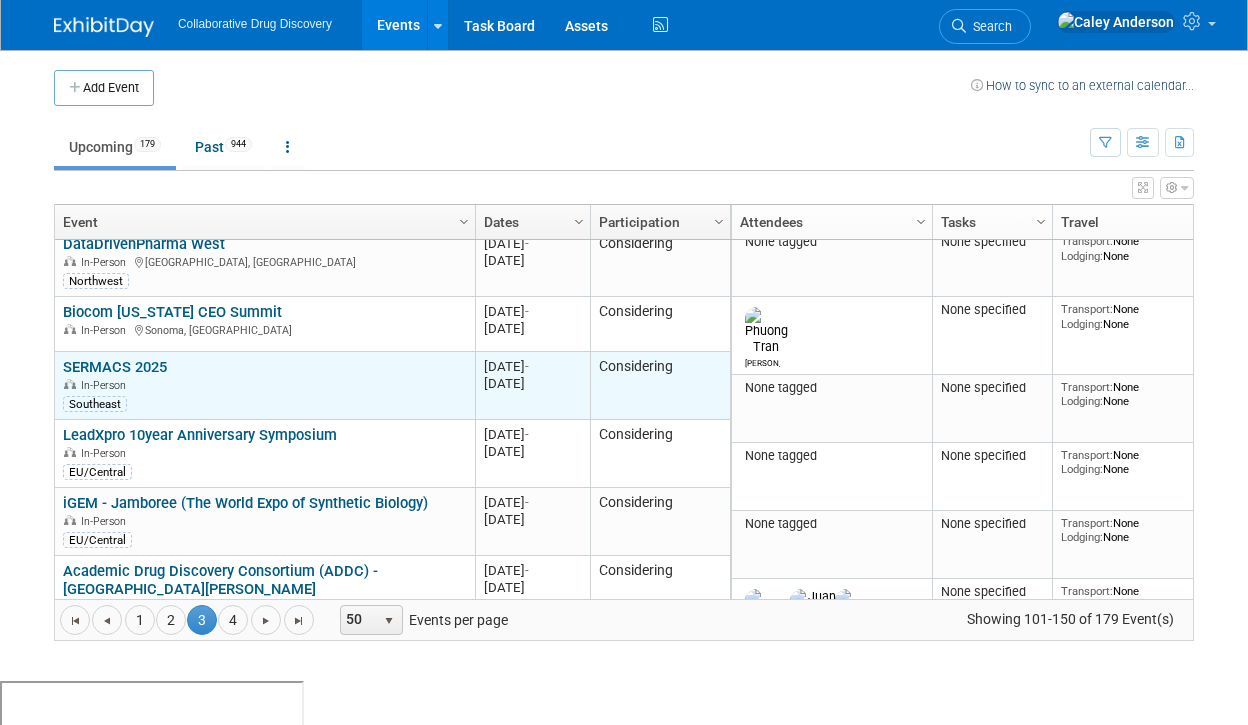 click on "Considering" at bounding box center [660, 386] 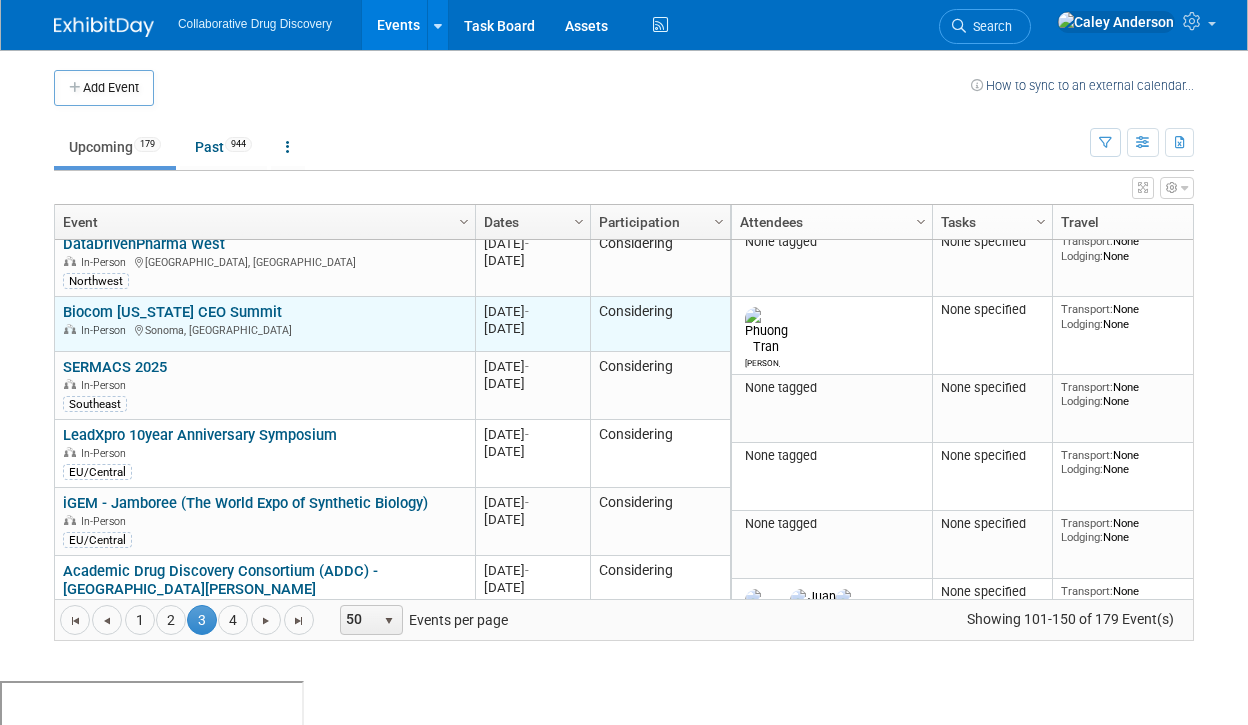 click on "Biocom California CEO Summit
Biocom California CEO Summit
In-Person
Sonoma, CA" at bounding box center [265, 324] 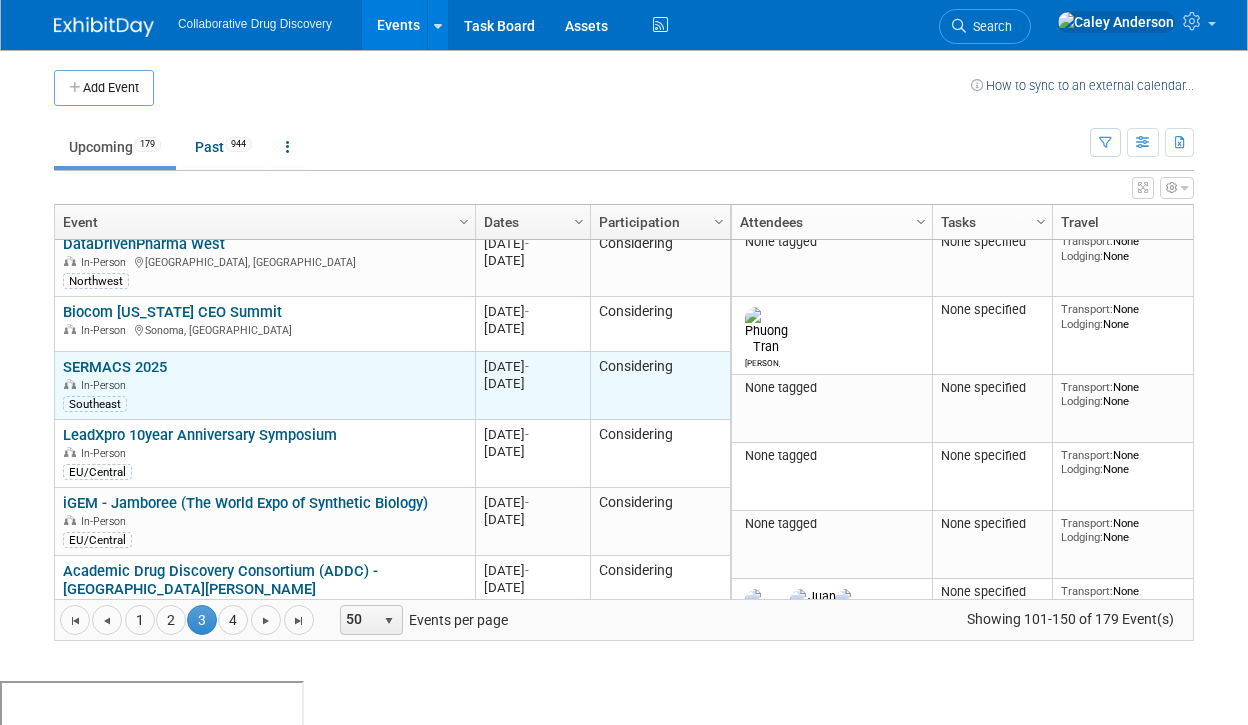 click on "SERMACS 2025
In-Person
Southeast" at bounding box center [264, 385] 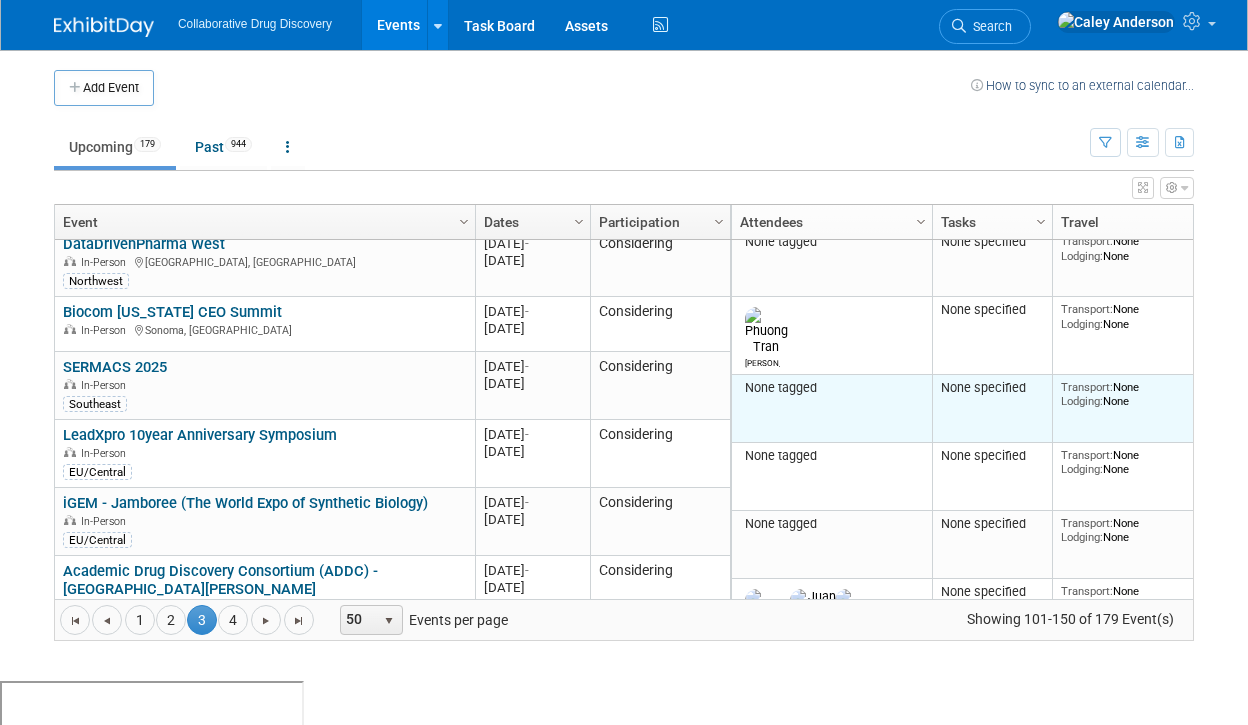 click on "None tagged" at bounding box center [832, 388] 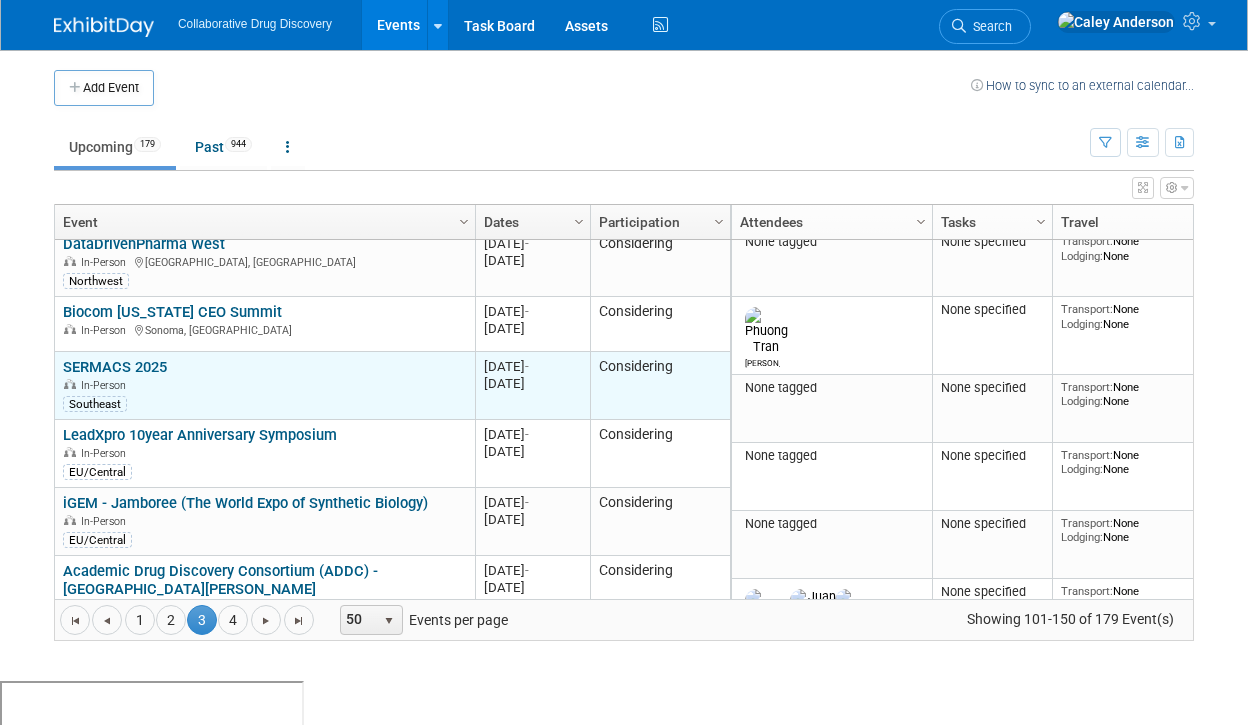 click on "SERMACS 2025" at bounding box center (115, 367) 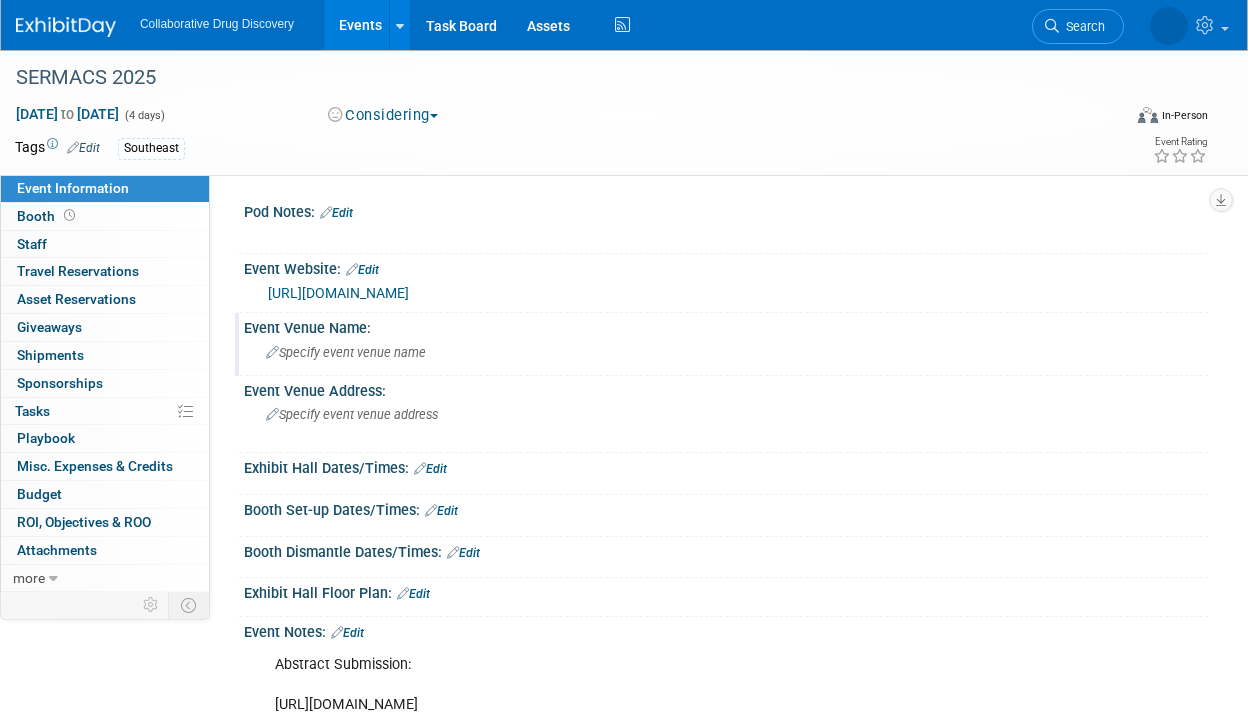 scroll, scrollTop: 0, scrollLeft: 0, axis: both 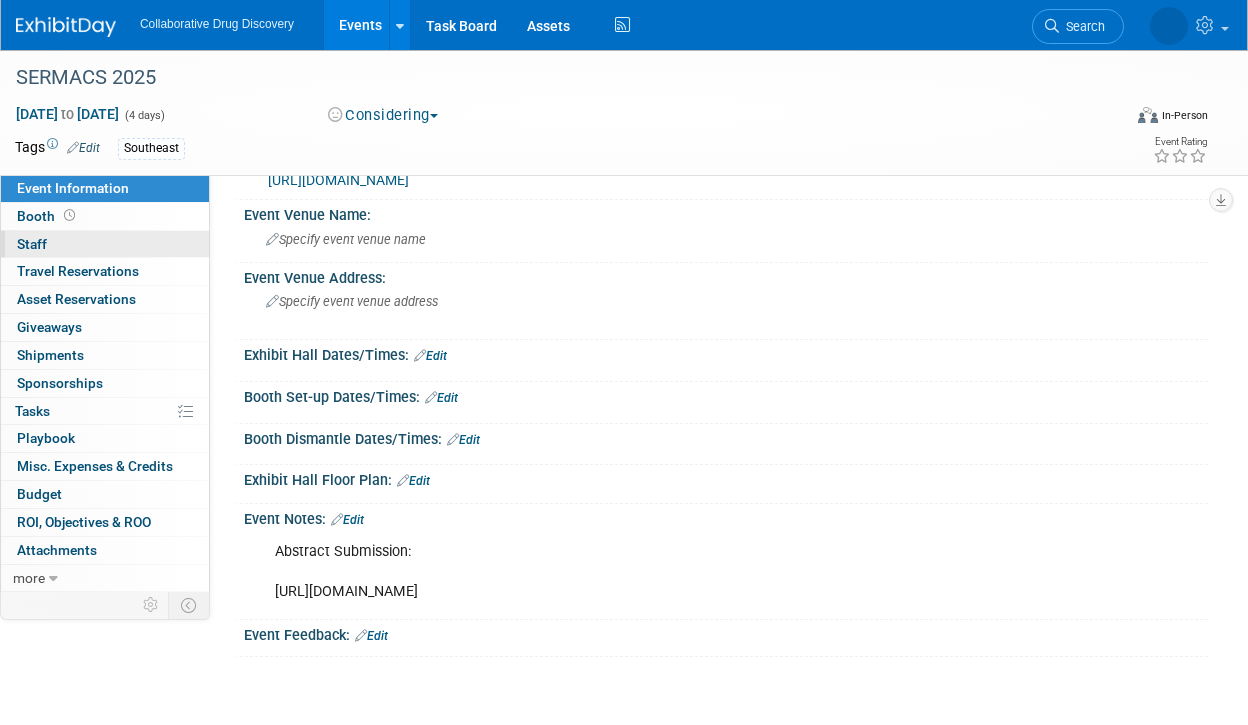 click on "0
Staff 0" at bounding box center (105, 244) 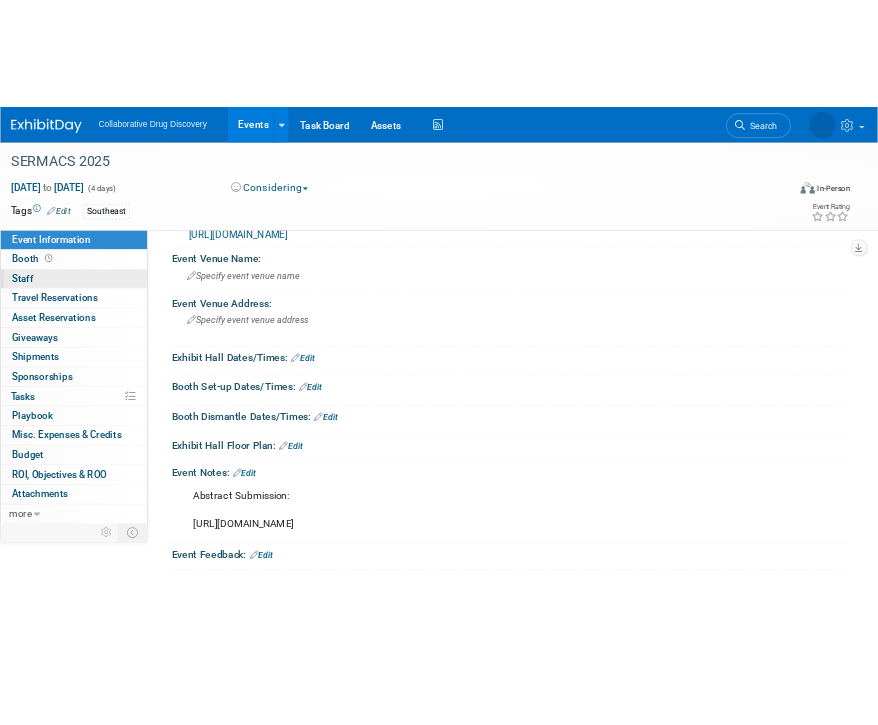 scroll, scrollTop: 0, scrollLeft: 0, axis: both 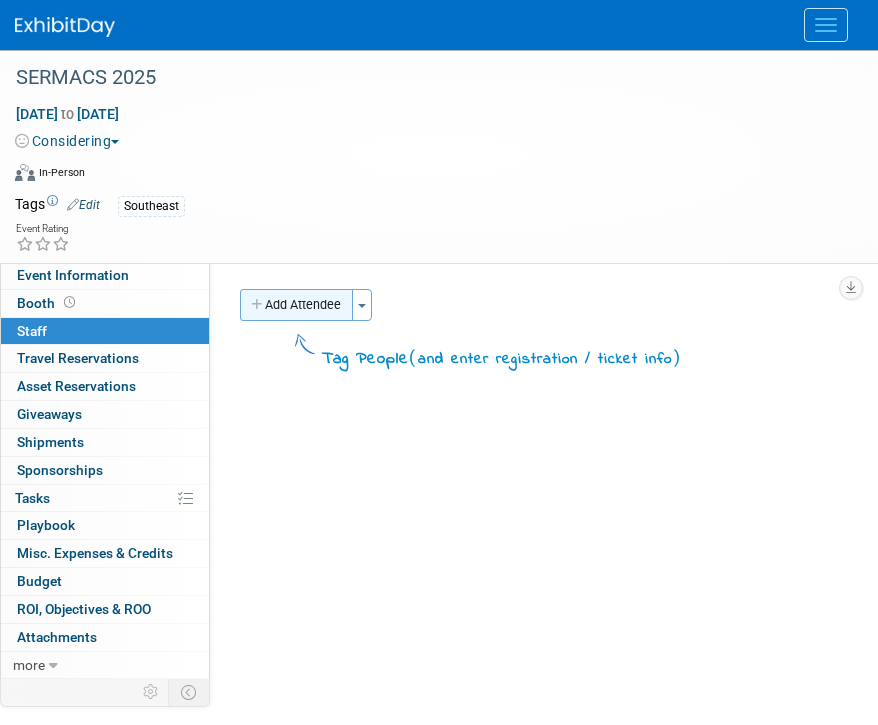 click on "Add Attendee" at bounding box center (296, 305) 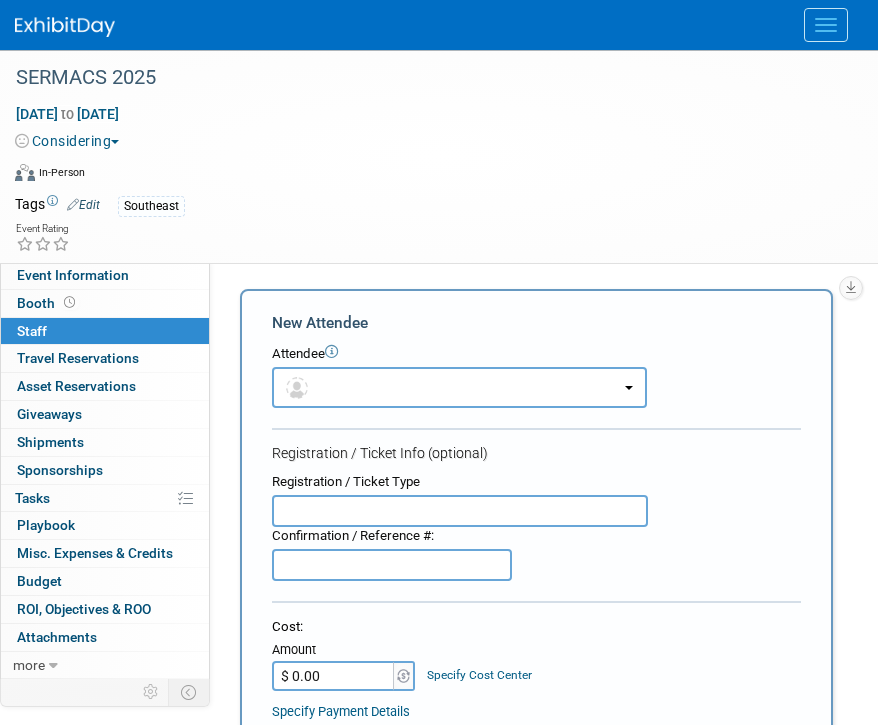 scroll, scrollTop: 0, scrollLeft: 0, axis: both 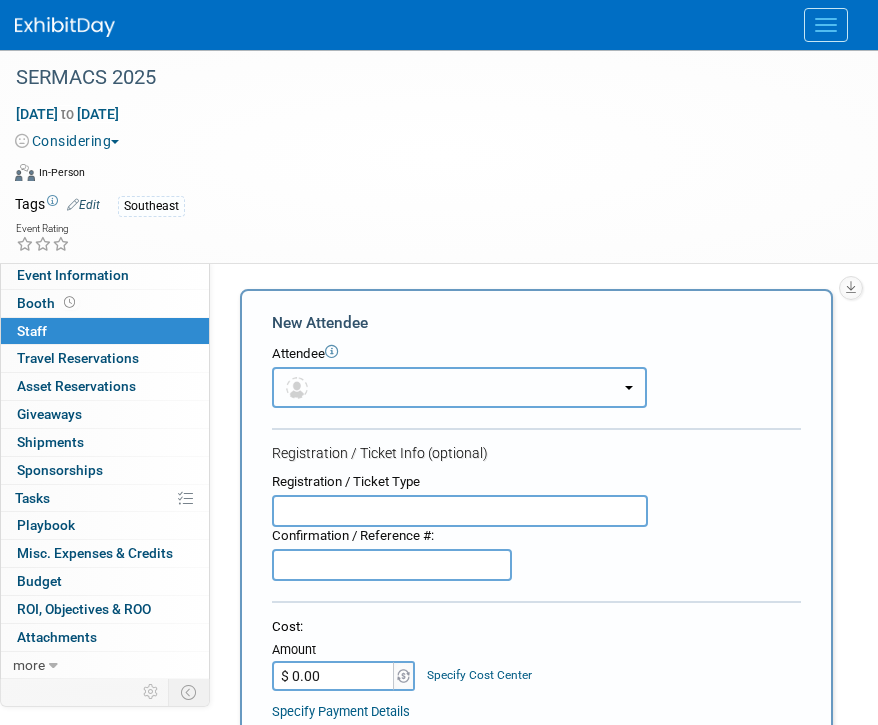 click at bounding box center [459, 387] 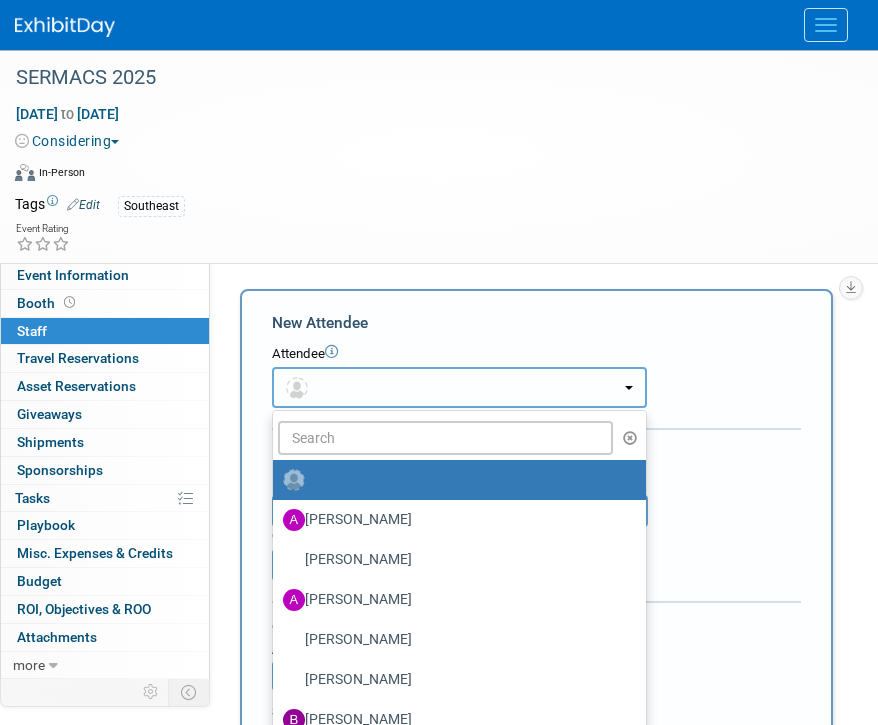type 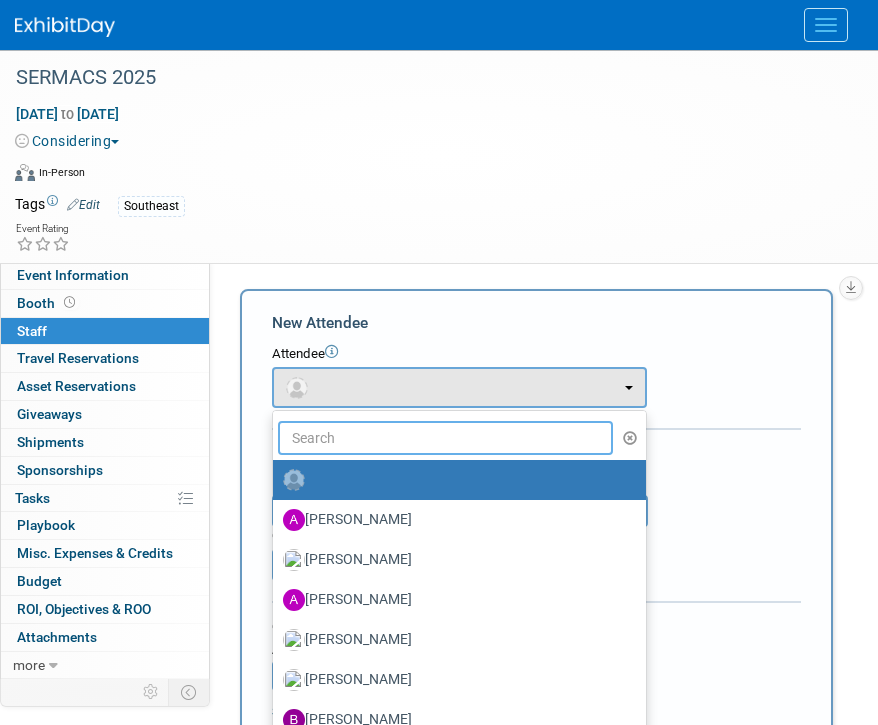 click at bounding box center (445, 438) 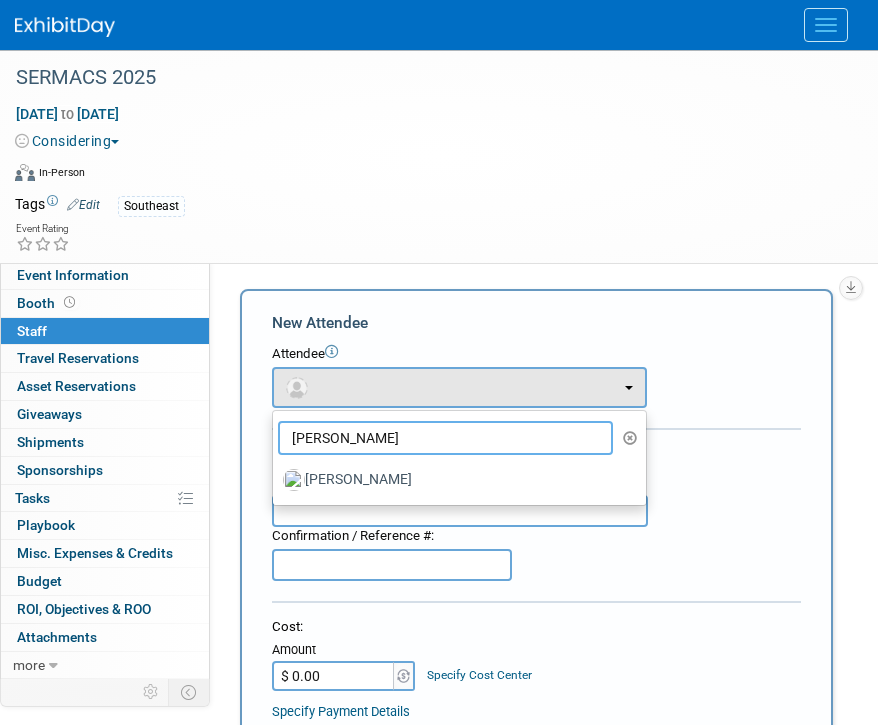 type on "james" 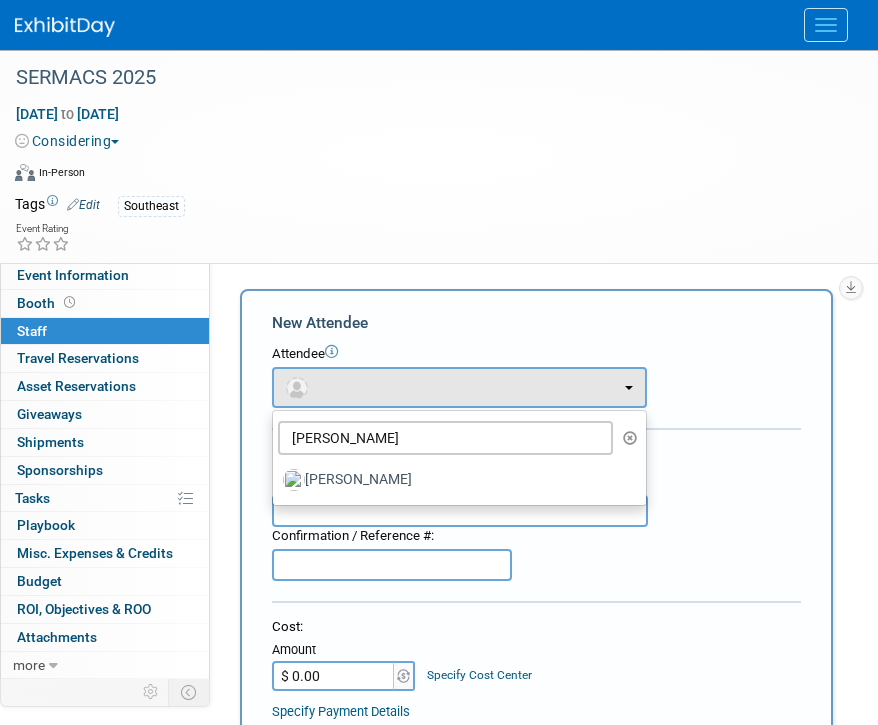 click on "James White" at bounding box center (454, 480) 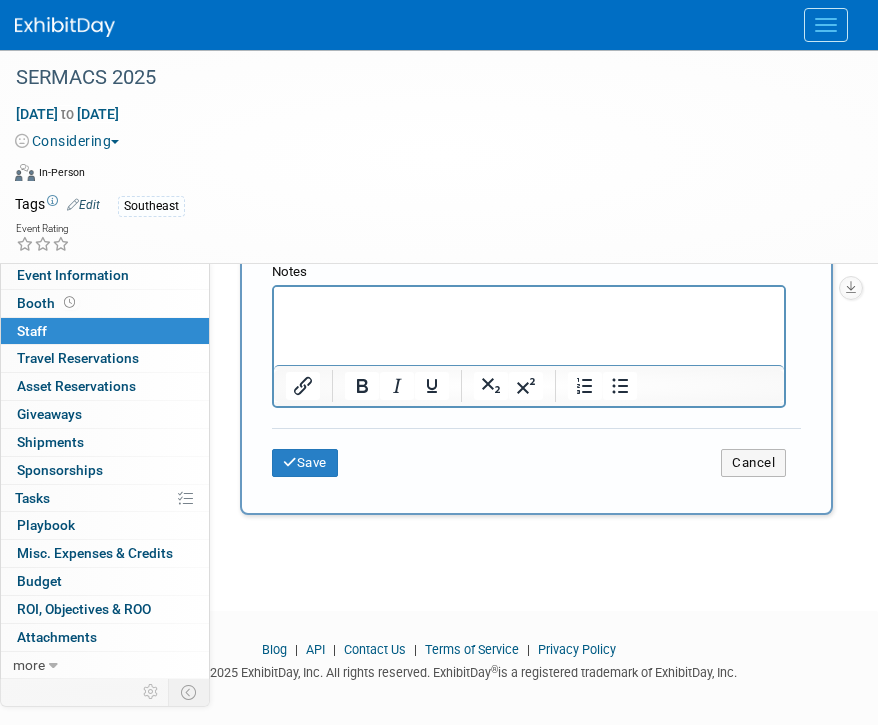 scroll, scrollTop: 786, scrollLeft: 0, axis: vertical 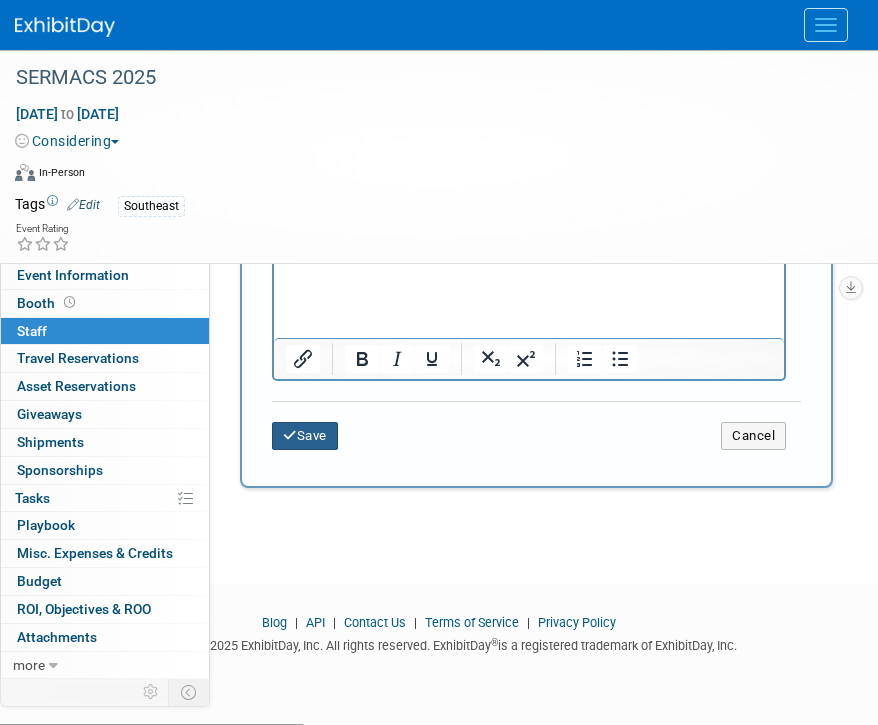 click at bounding box center (290, 435) 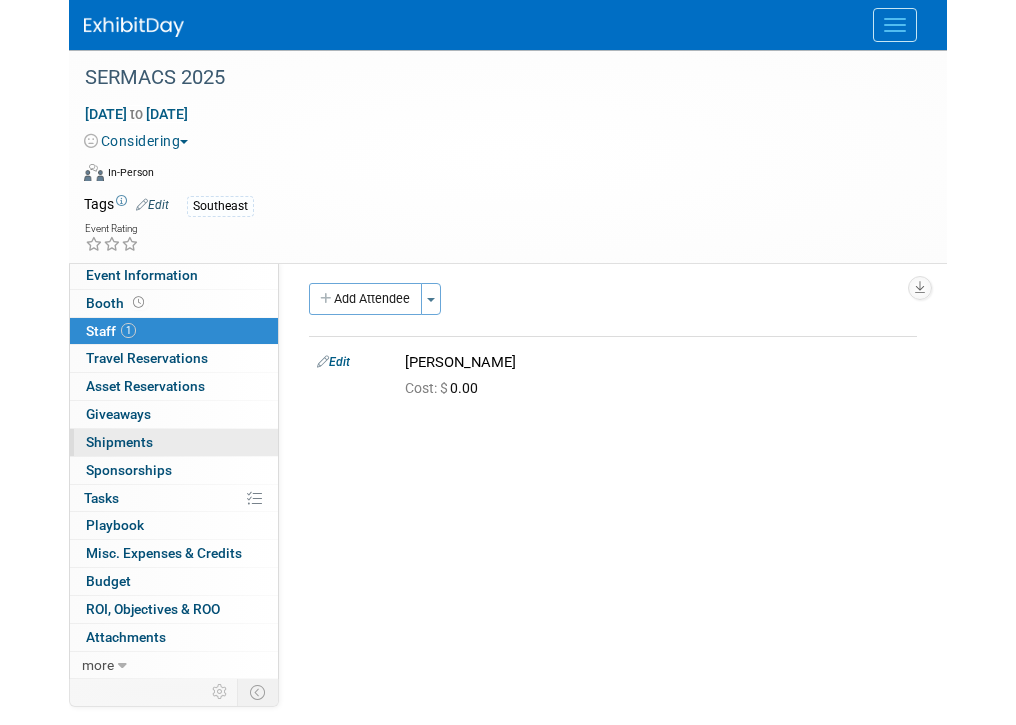 scroll, scrollTop: 0, scrollLeft: 0, axis: both 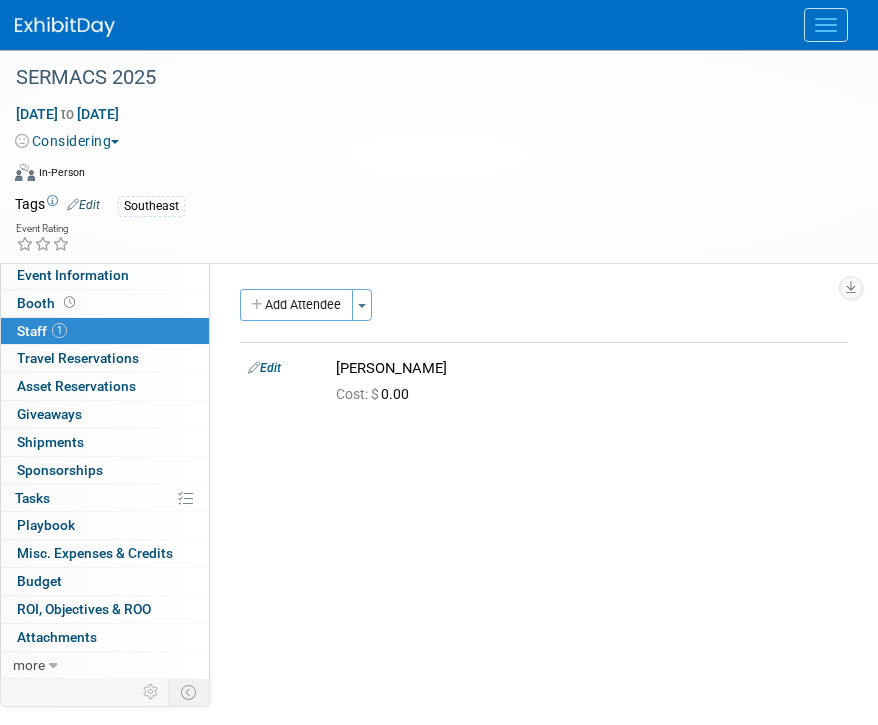 click at bounding box center [25, 172] 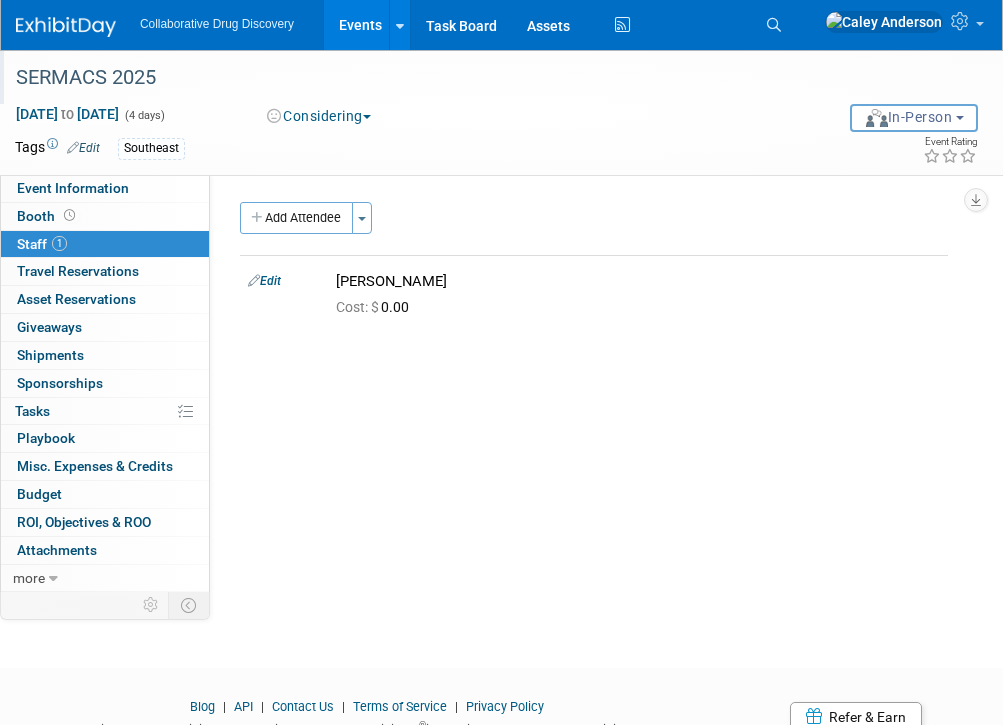 click on "SERMACS 2025" at bounding box center (445, 78) 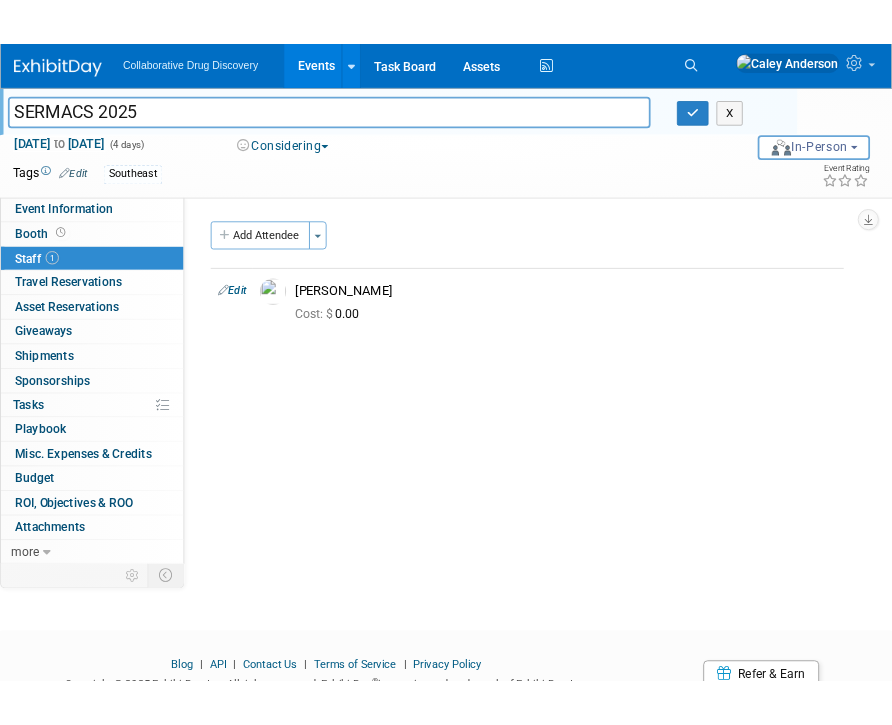 scroll, scrollTop: 8, scrollLeft: 0, axis: vertical 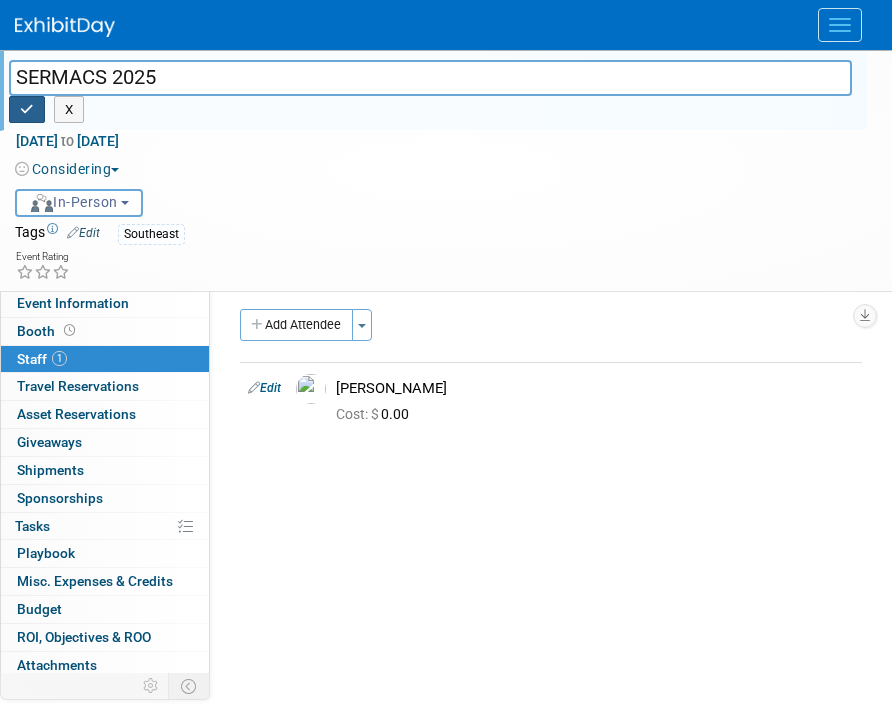 click at bounding box center [27, 109] 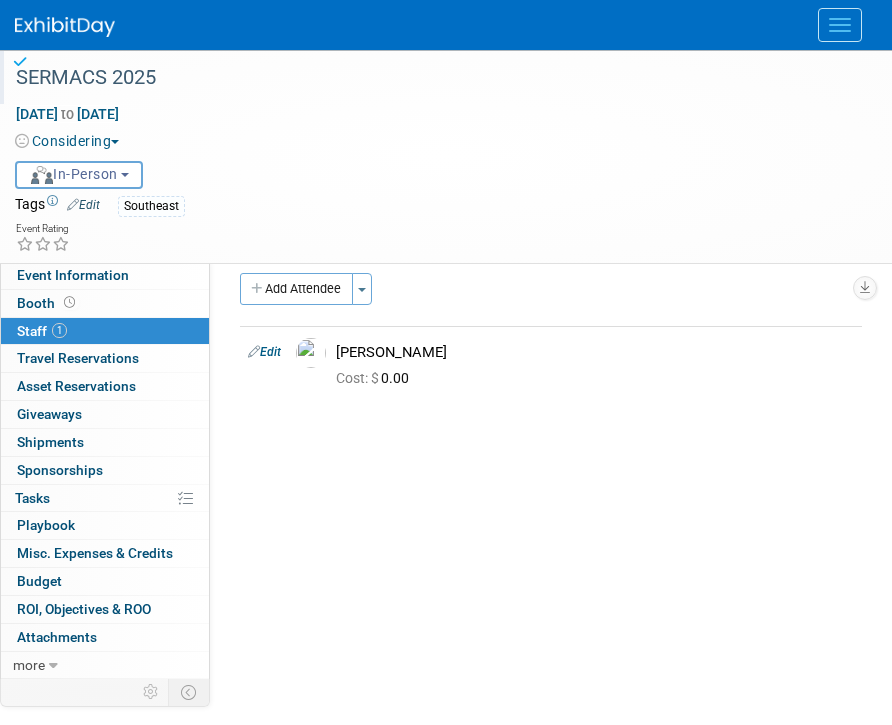scroll, scrollTop: 20, scrollLeft: 0, axis: vertical 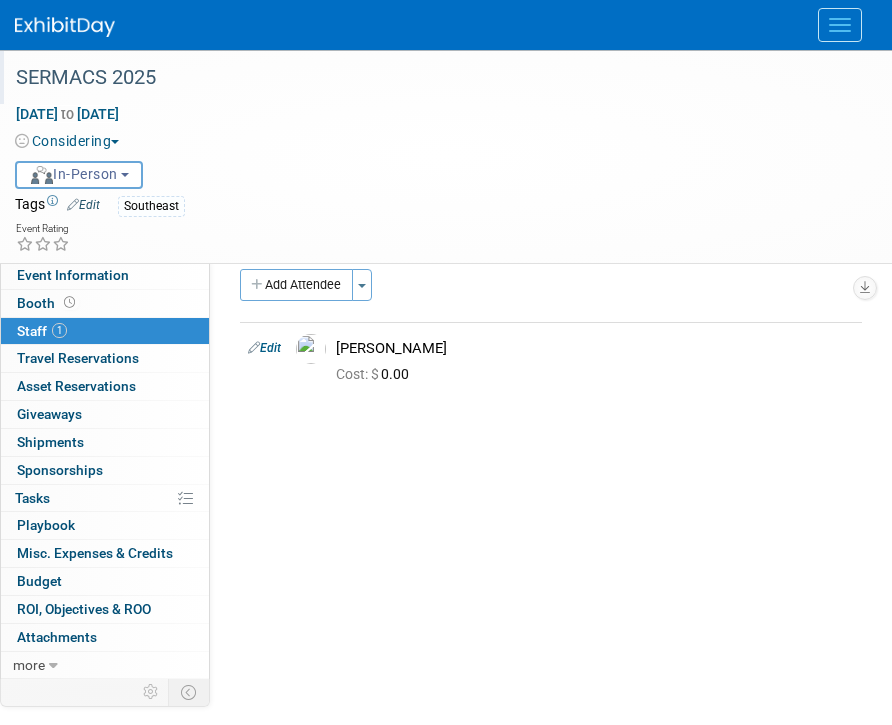 click on "Oct 26, 2025  to  Oct 29, 2025
(4 days)
Oct 26, 2025 to Oct 29, 2025
Considering
Committed
Considering
Not Going
Virtual
In-Person
Hybrid
<img src="https://www.exhibitday.com/Images/Format-Virtual.png" style="width: 22px; height: 18px; margin-top: 2px; margin-bottom: 2px; margin-left: 2px; filter: Grayscale(70%); opacity: 0.9;" />   Virtual
<img src="https://www.exhibitday.com/Images/Format-InPerson.png" style="width: 22px; height: 18px; margin-top: 2px; margin-bottom: 2px; margin-left: 2px; filter: Grayscale(70%); opacity: 0.9;" />   In-Person
<img src="https://www.exhibitday.com/Images/Format-Hybrid.png" style="width: 22px; height: 18px; margin-top: 2px; margin-bottom: 2px; margin-left: 2px; filter: Grayscale(70%); opacity: 0.9;" />   Hybrid
In-Person        Virtual      In-Person      Hybrid" at bounding box center (433, 148) 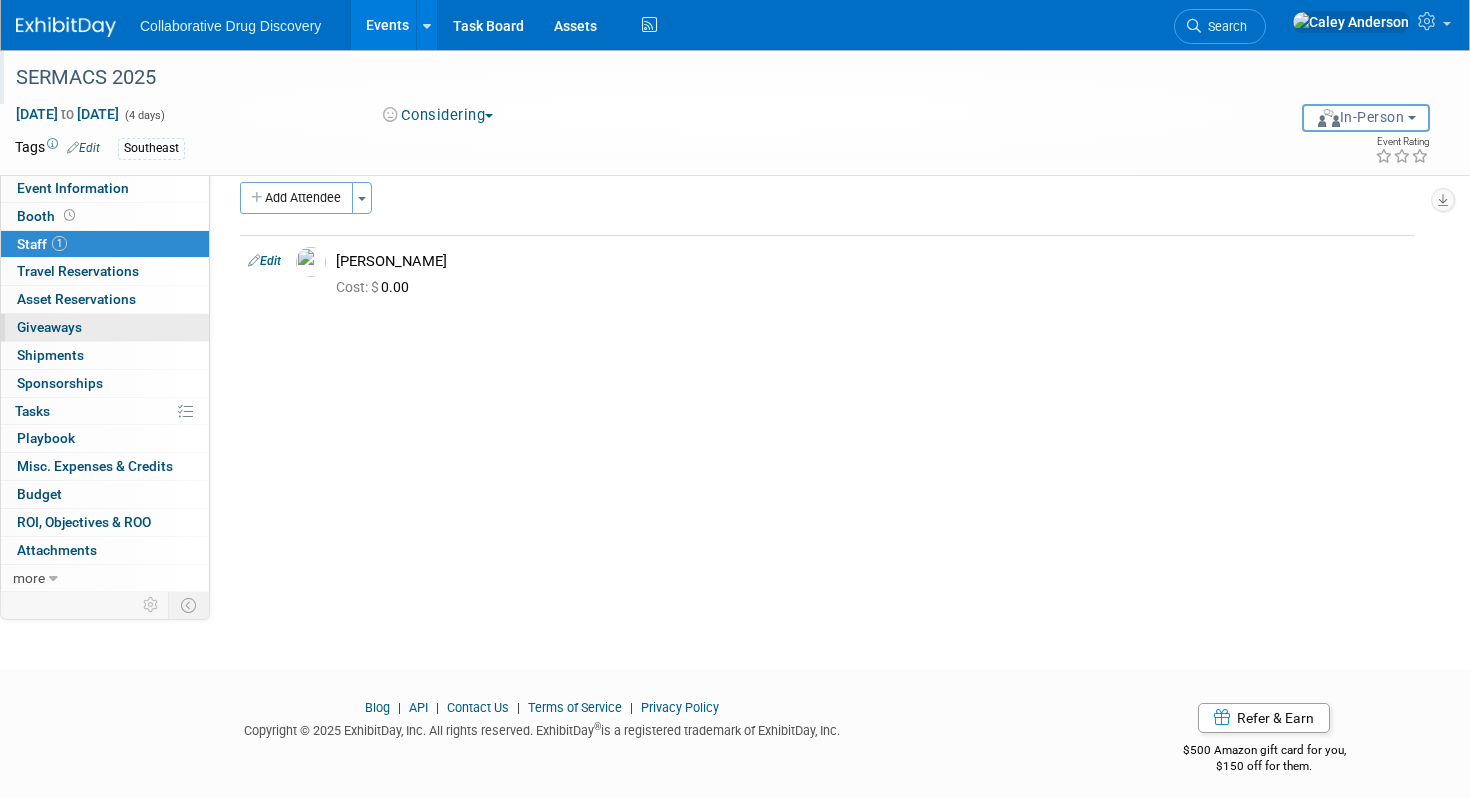 scroll, scrollTop: 0, scrollLeft: 0, axis: both 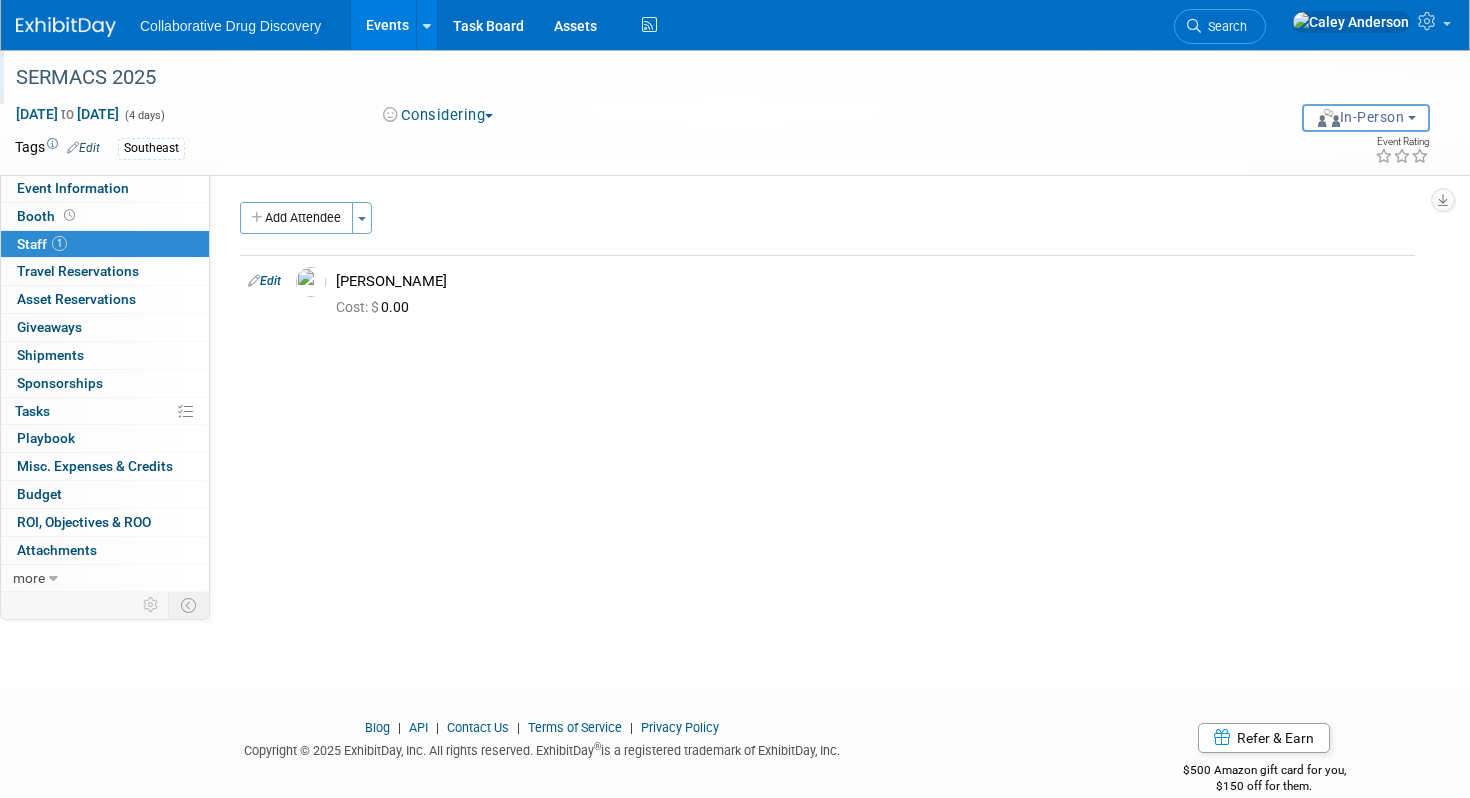click at bounding box center [66, 27] 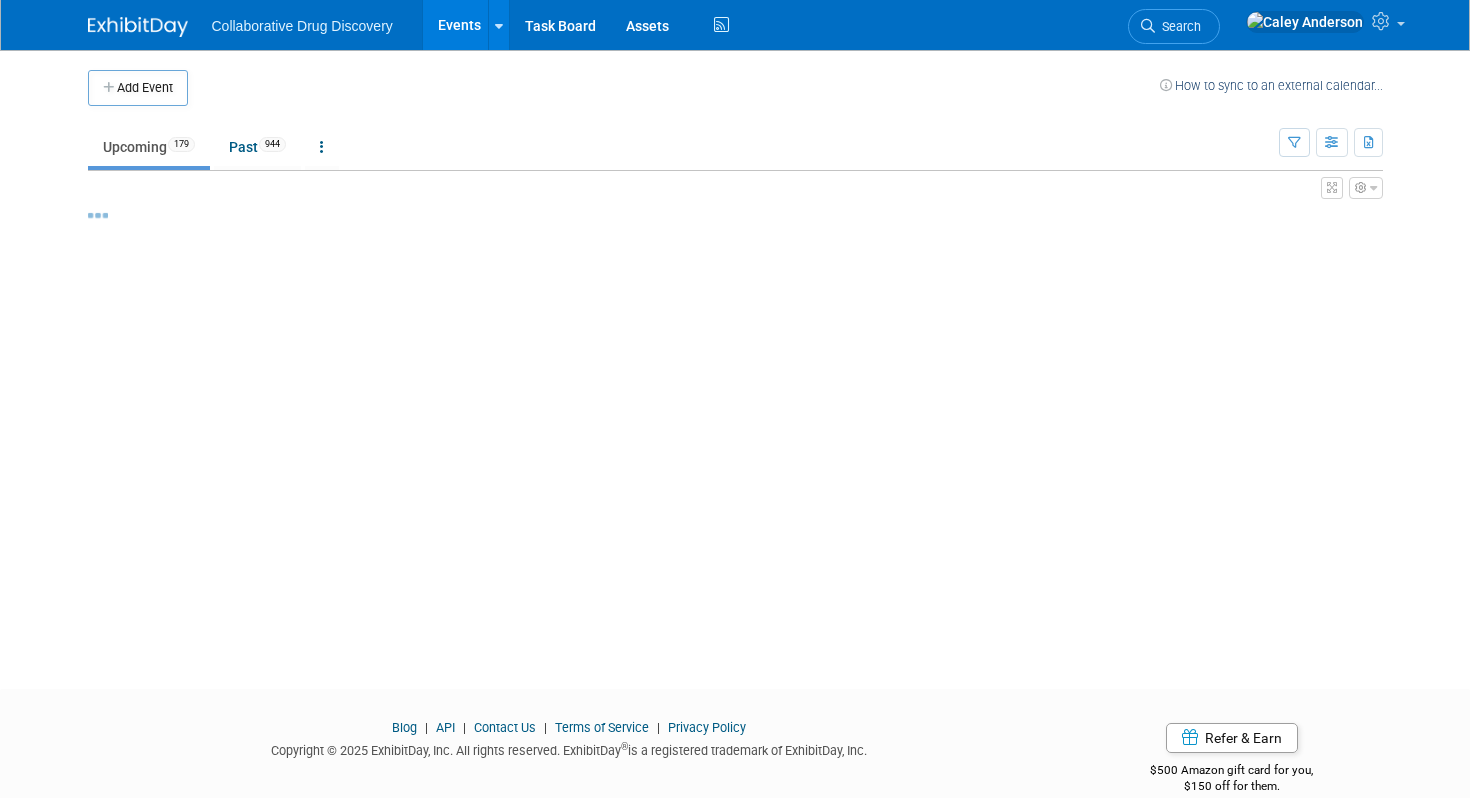 scroll, scrollTop: 0, scrollLeft: 0, axis: both 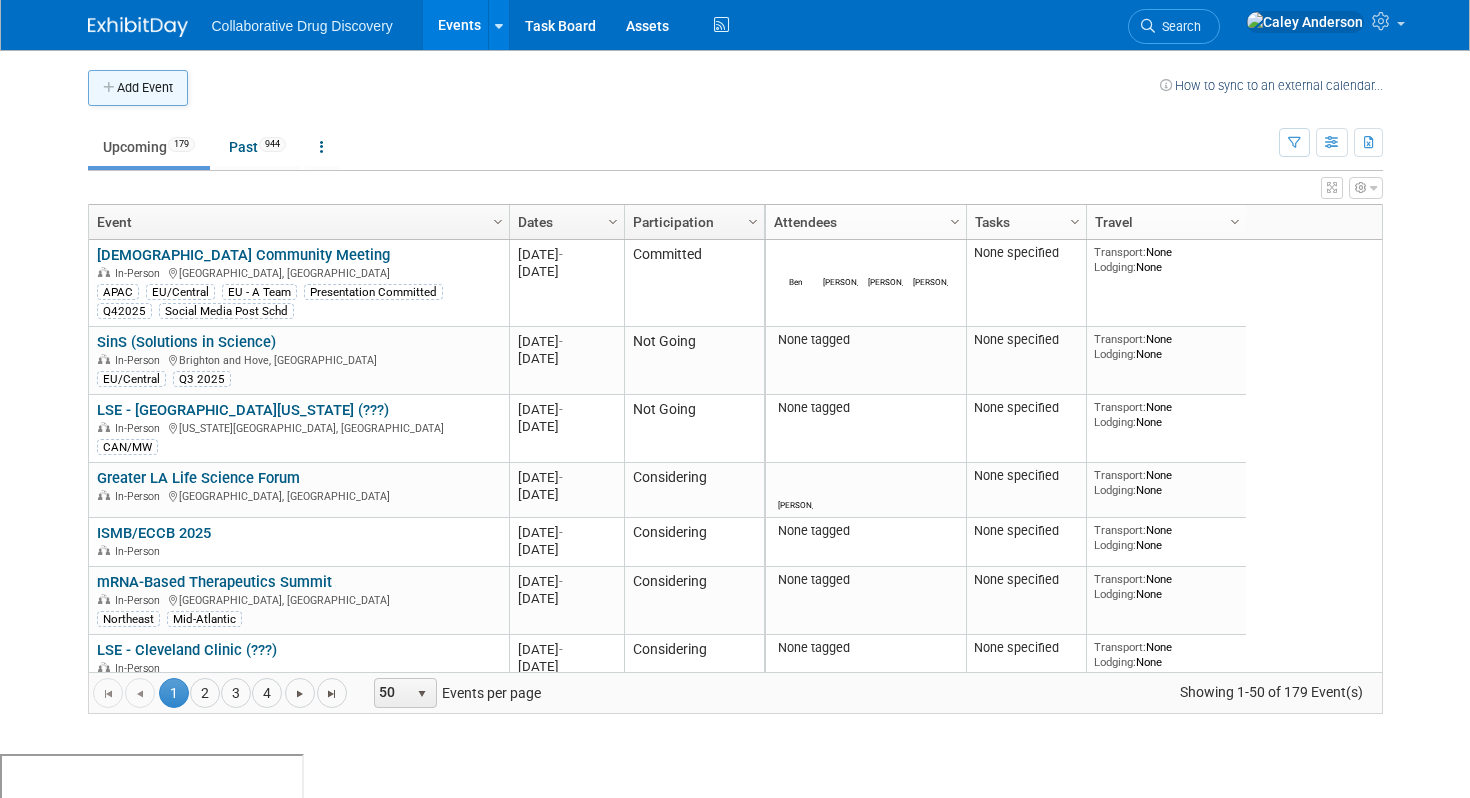 click on "Add Event" at bounding box center [138, 88] 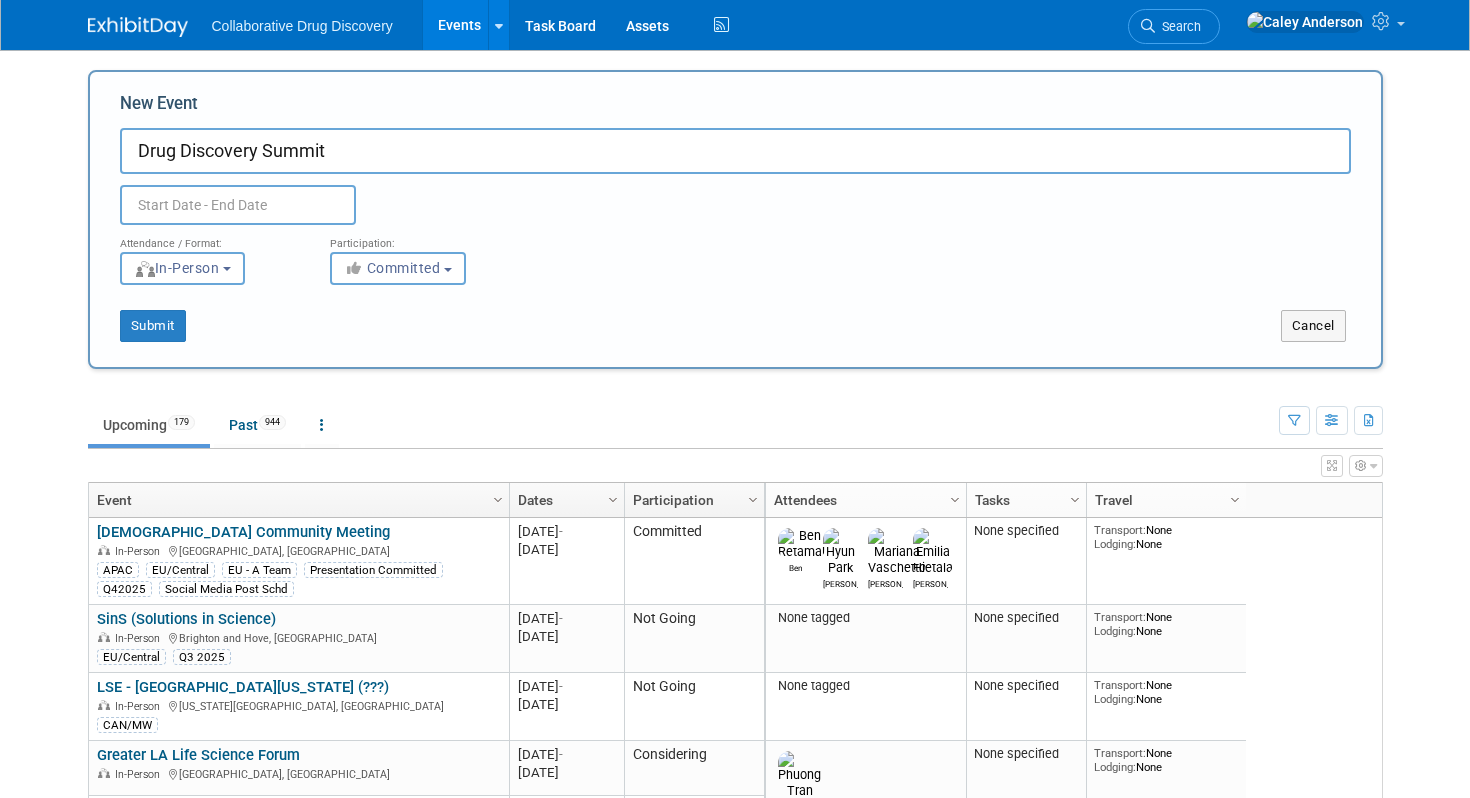 type on "Drug Discovery Summit" 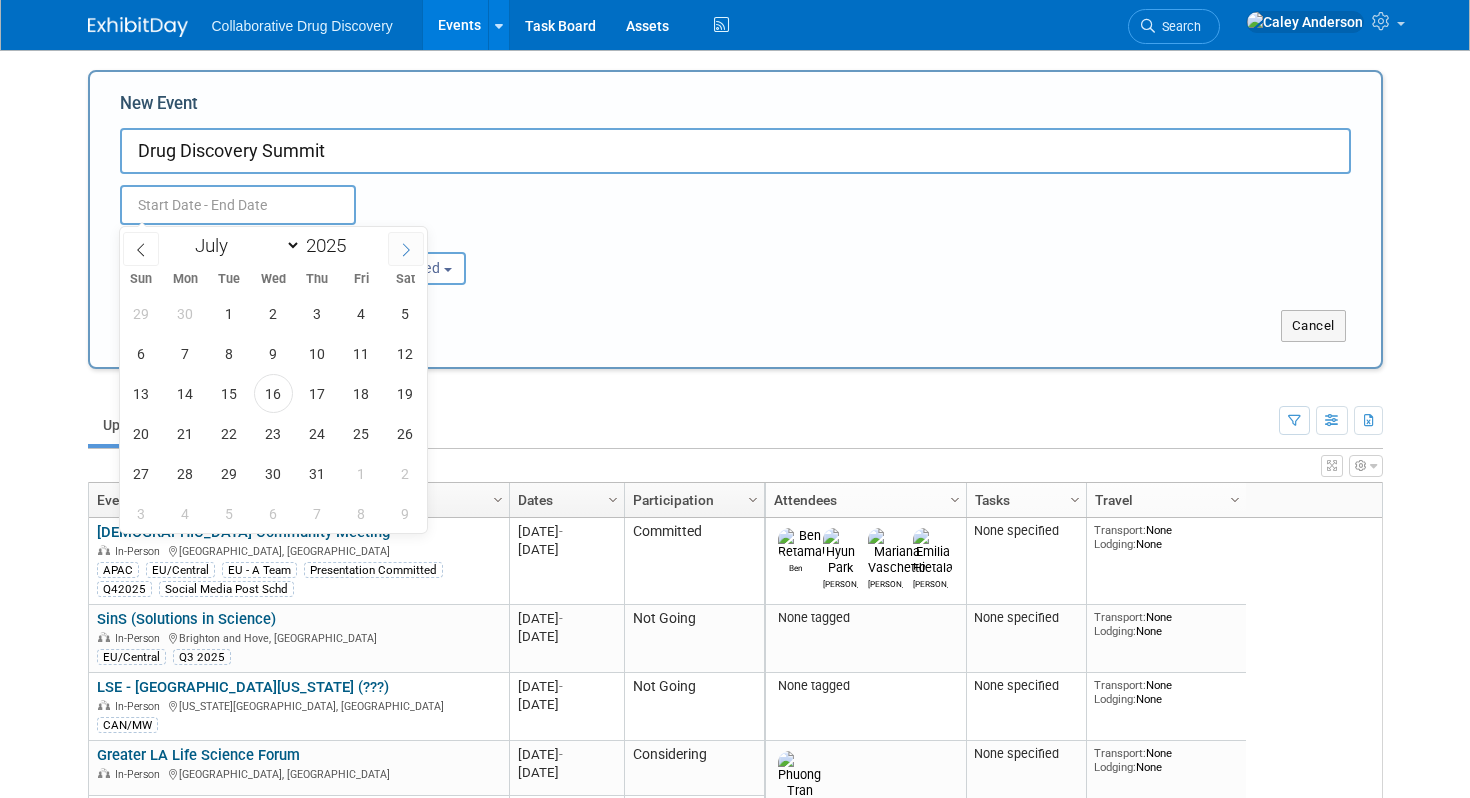 click 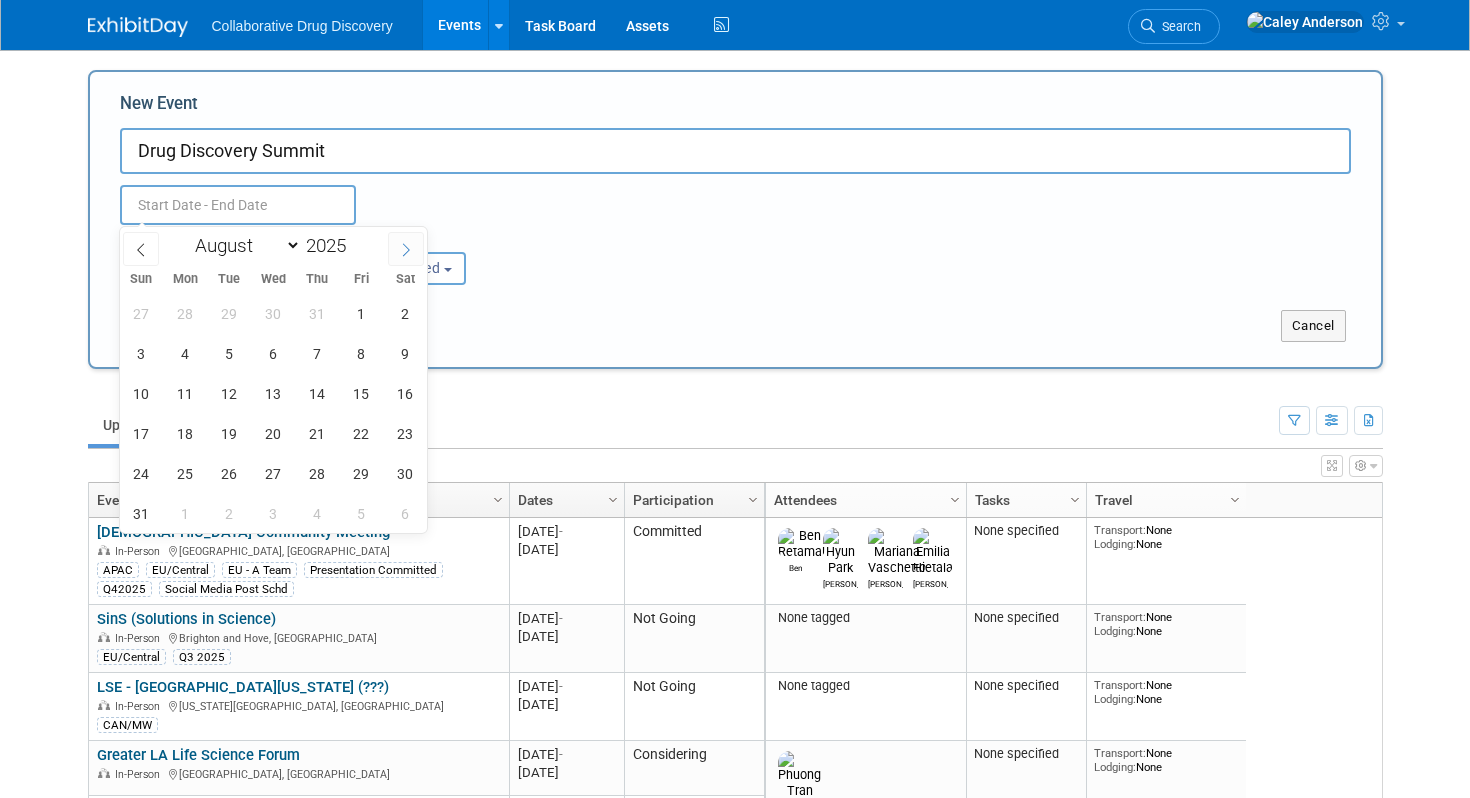 click 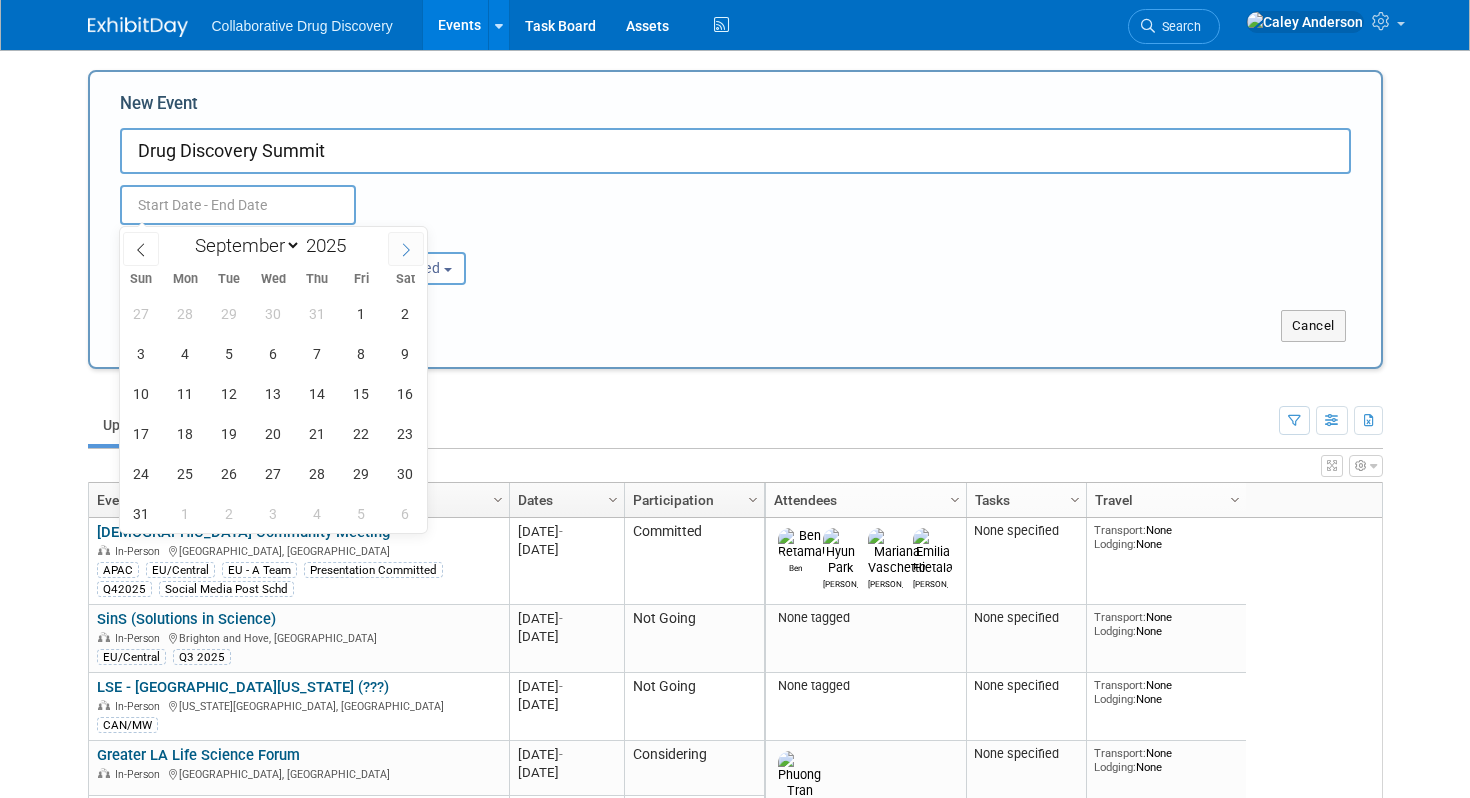 click 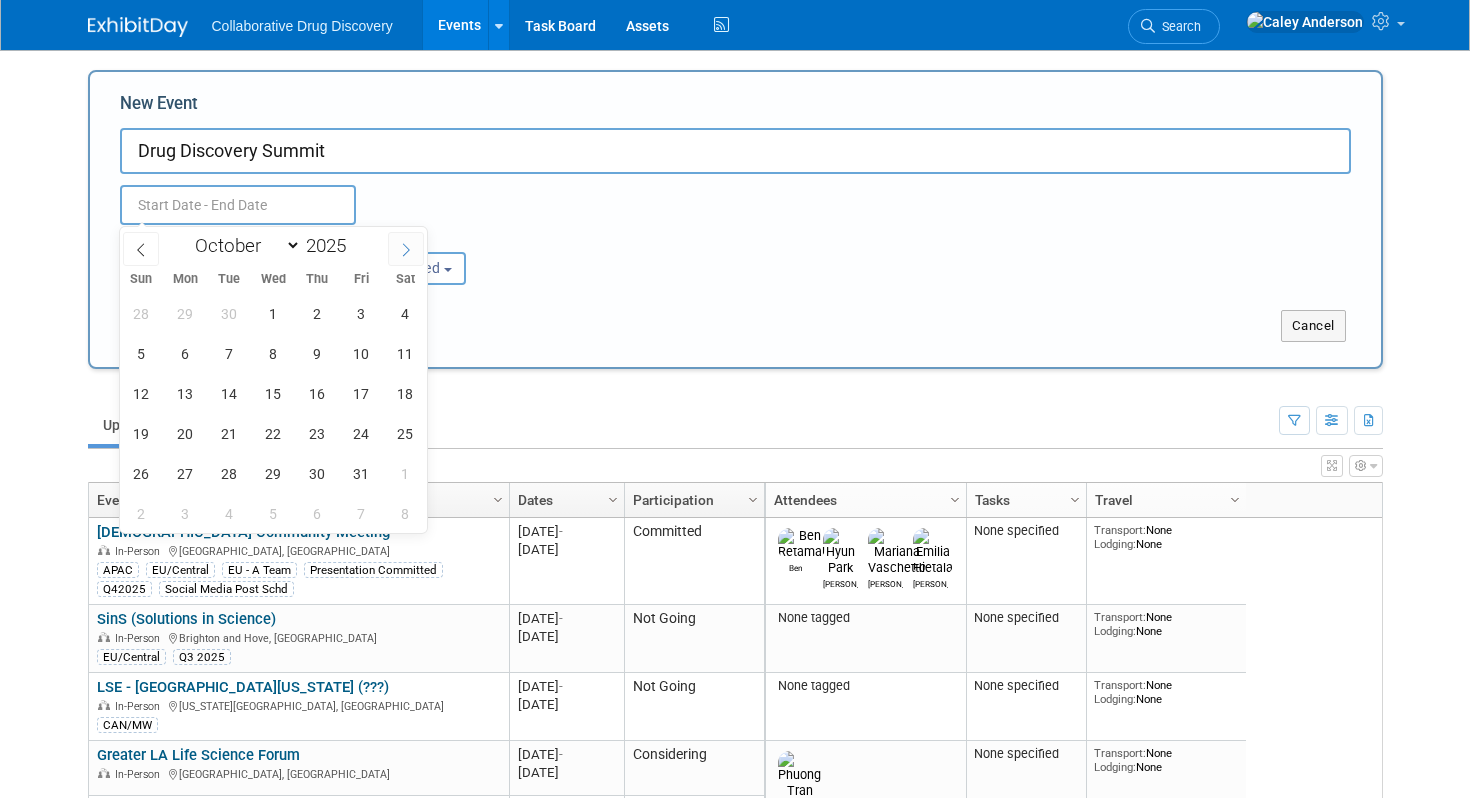 click 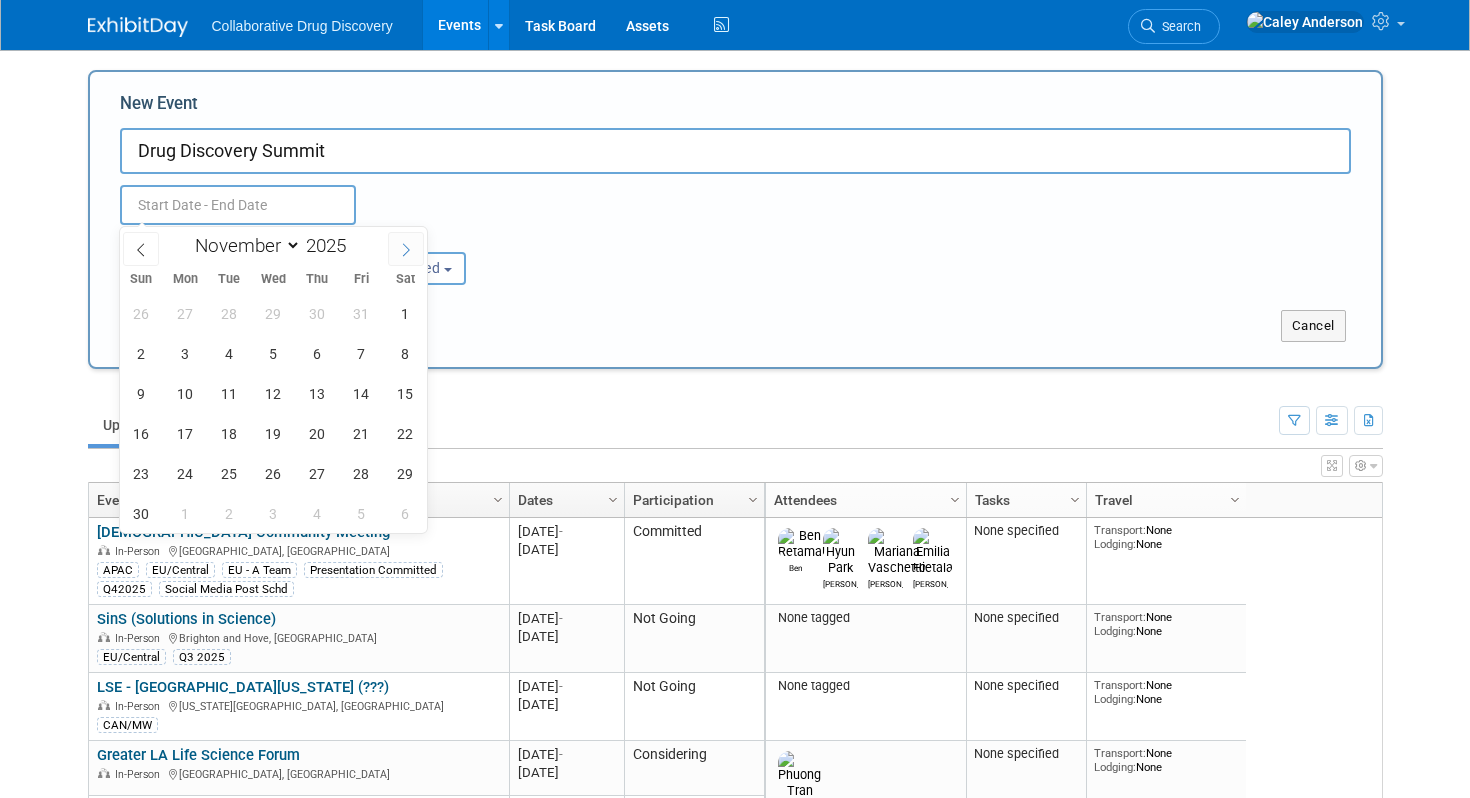 click 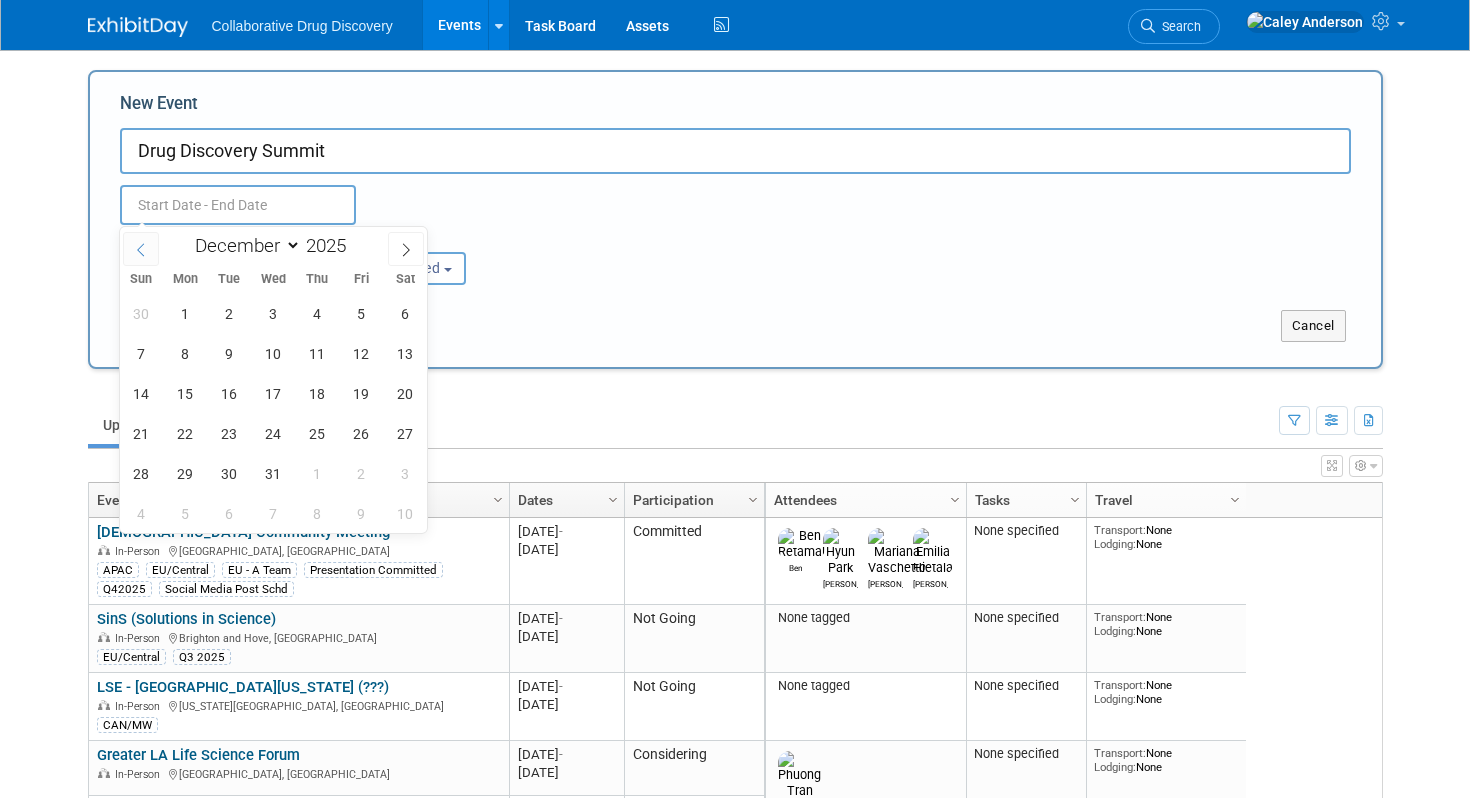 click 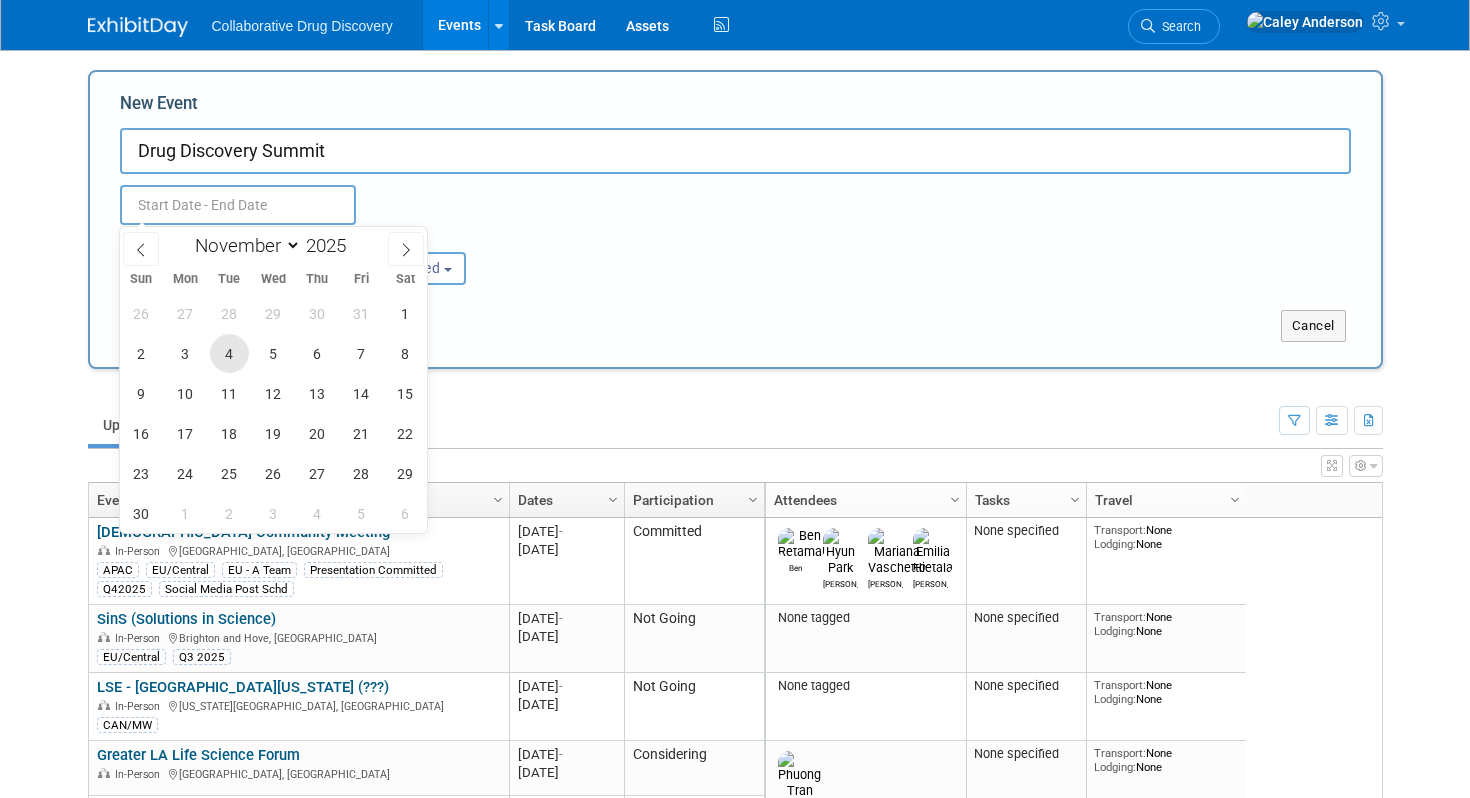 click on "4" at bounding box center [229, 353] 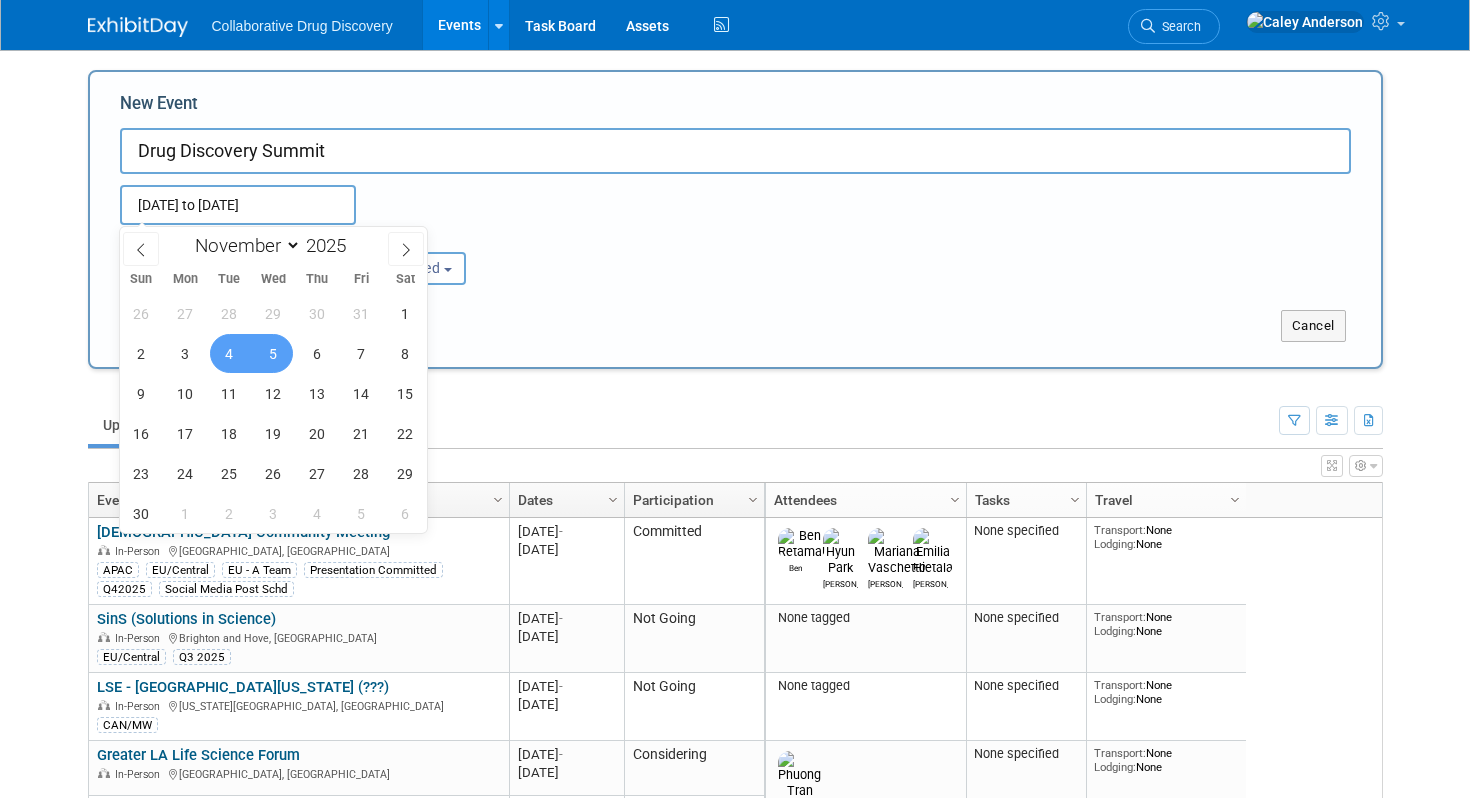 click on "5" at bounding box center [273, 353] 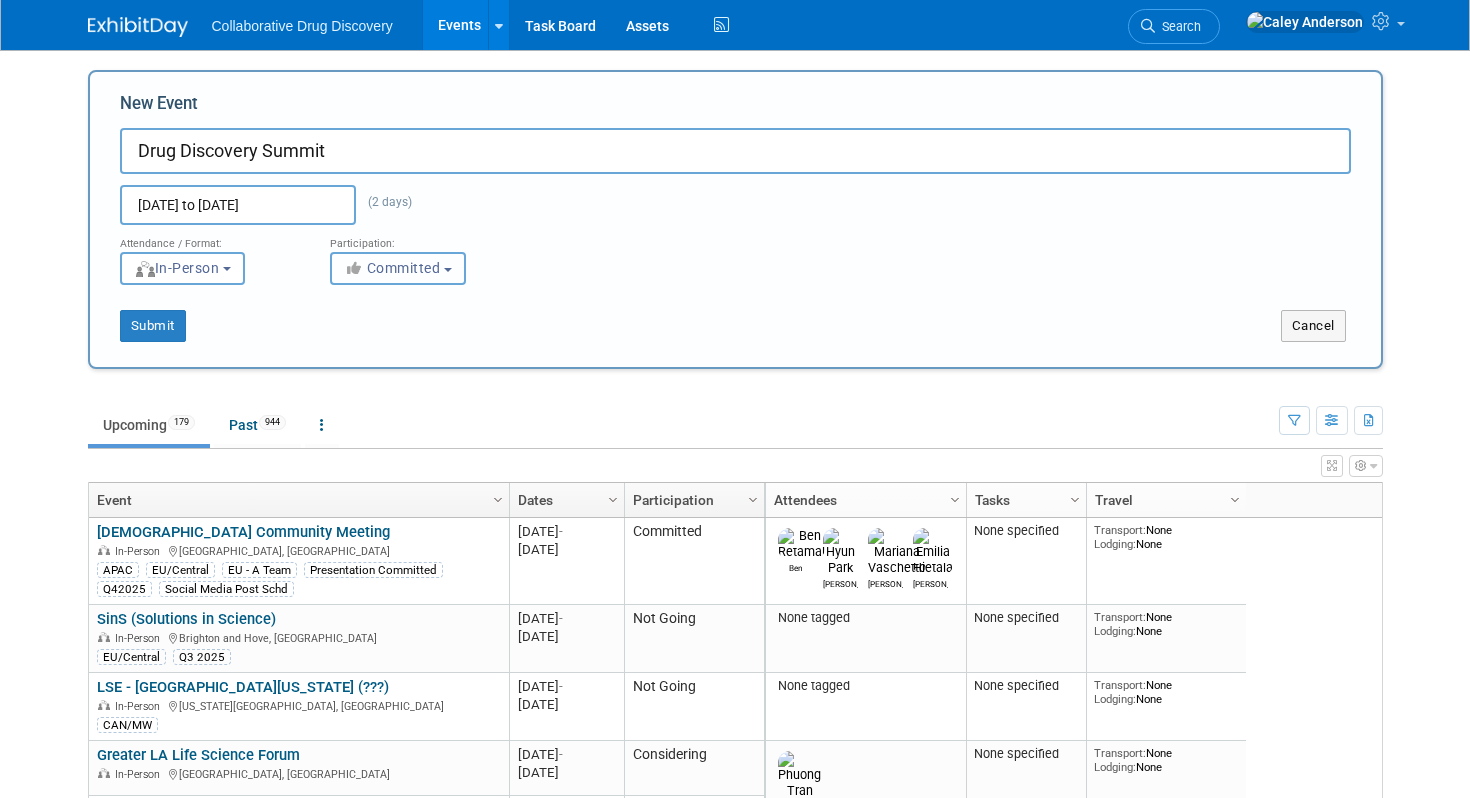 click on "Committed" at bounding box center [392, 268] 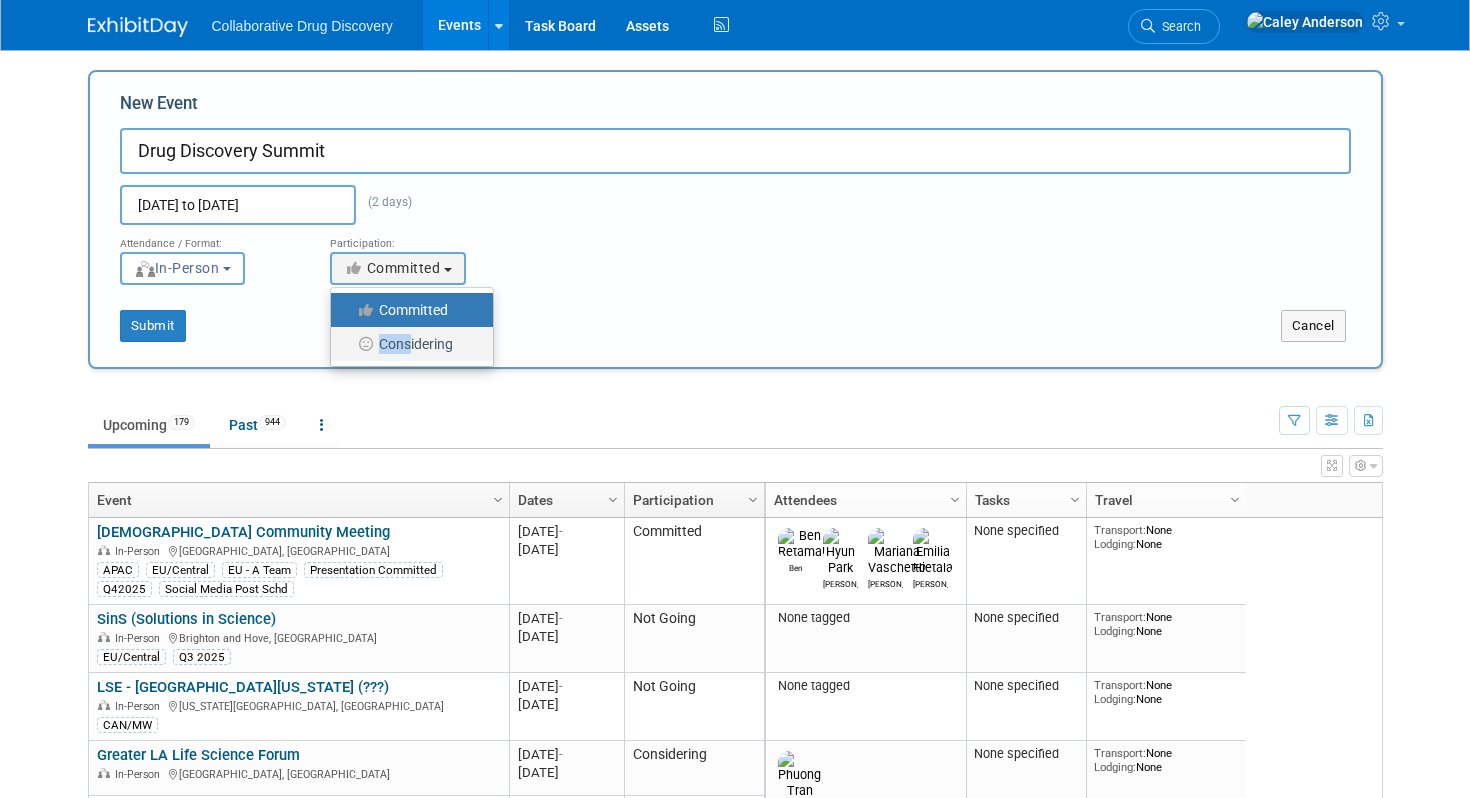 drag, startPoint x: 411, startPoint y: 333, endPoint x: 404, endPoint y: 348, distance: 16.552946 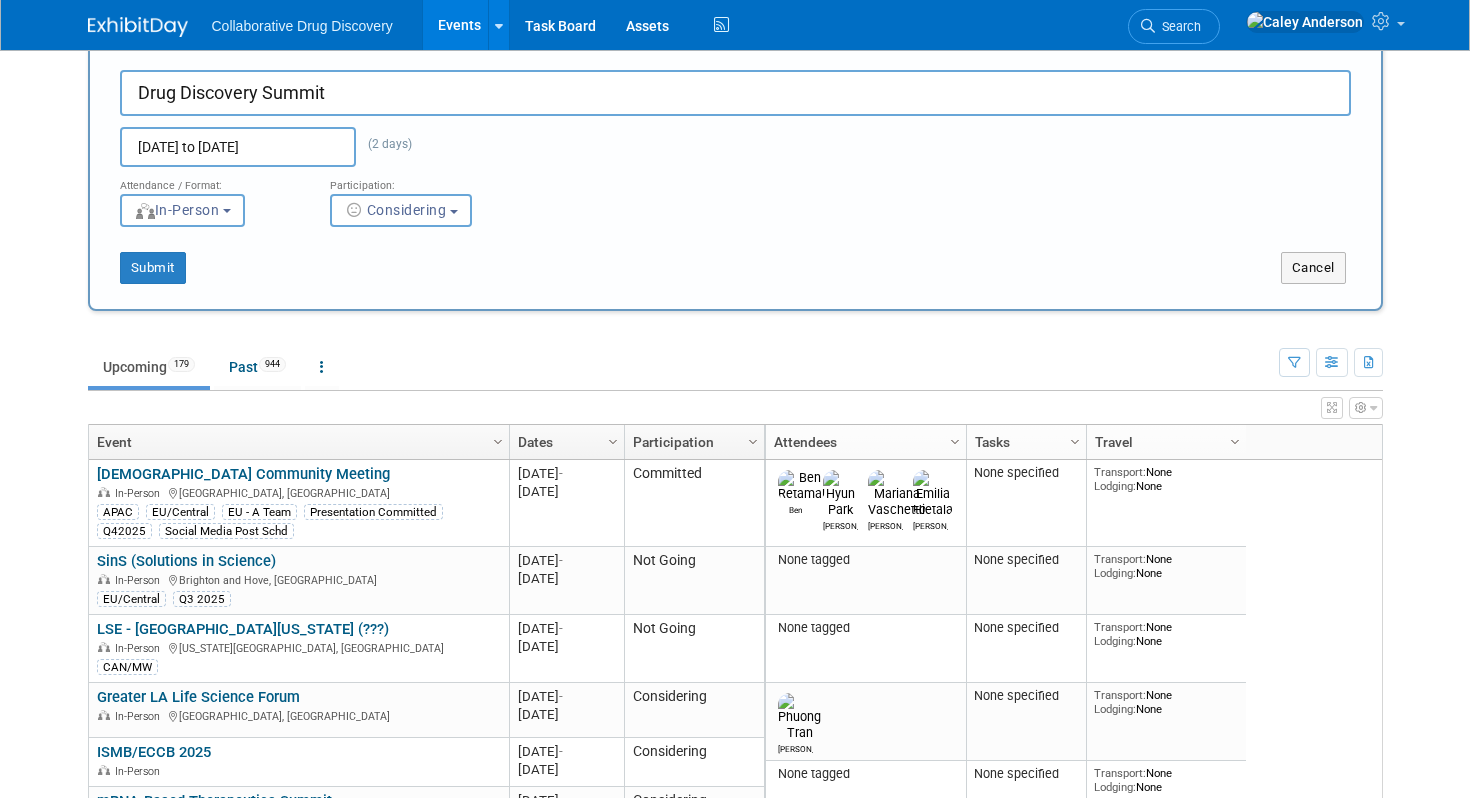 scroll, scrollTop: 0, scrollLeft: 0, axis: both 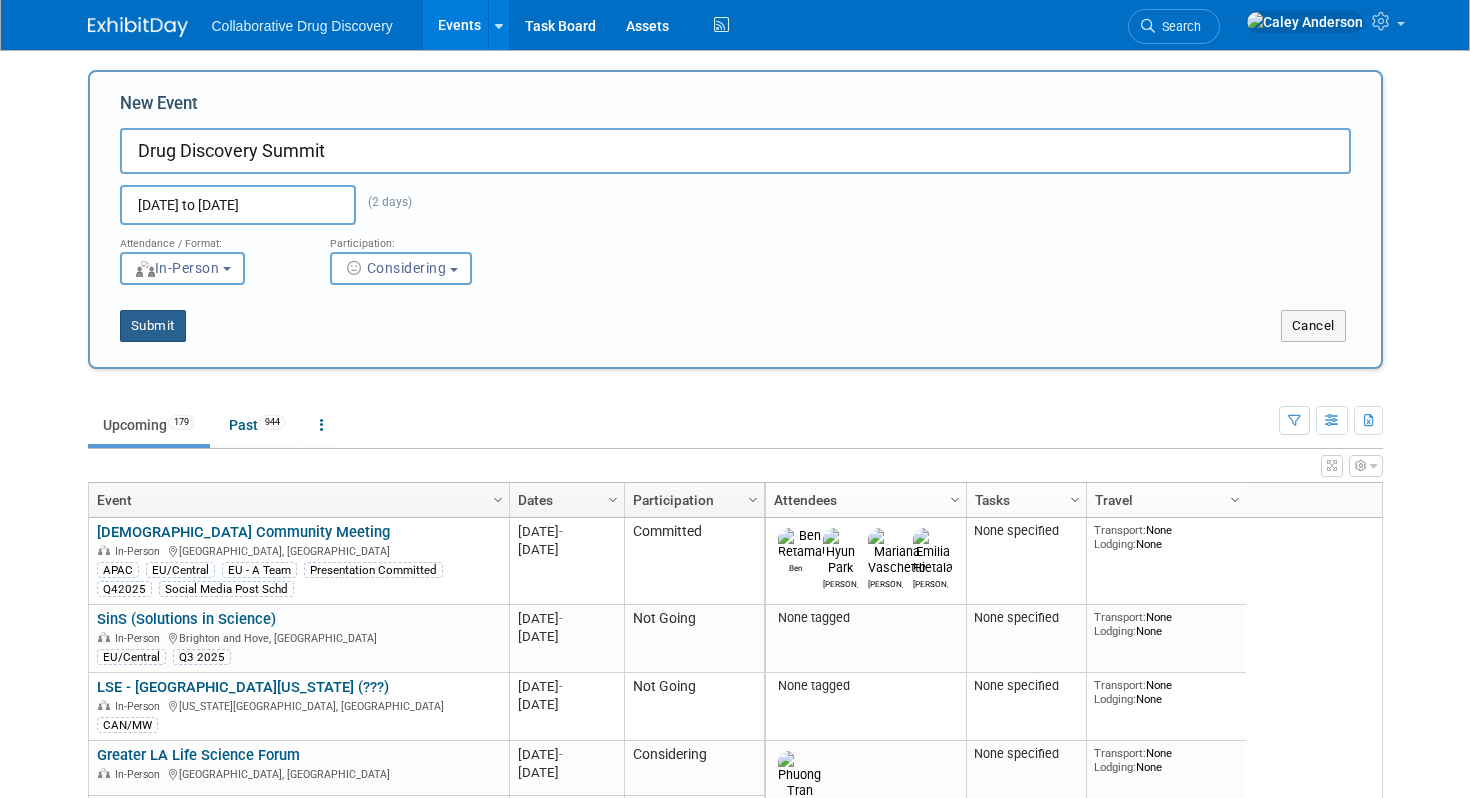 click on "Submit" at bounding box center (153, 326) 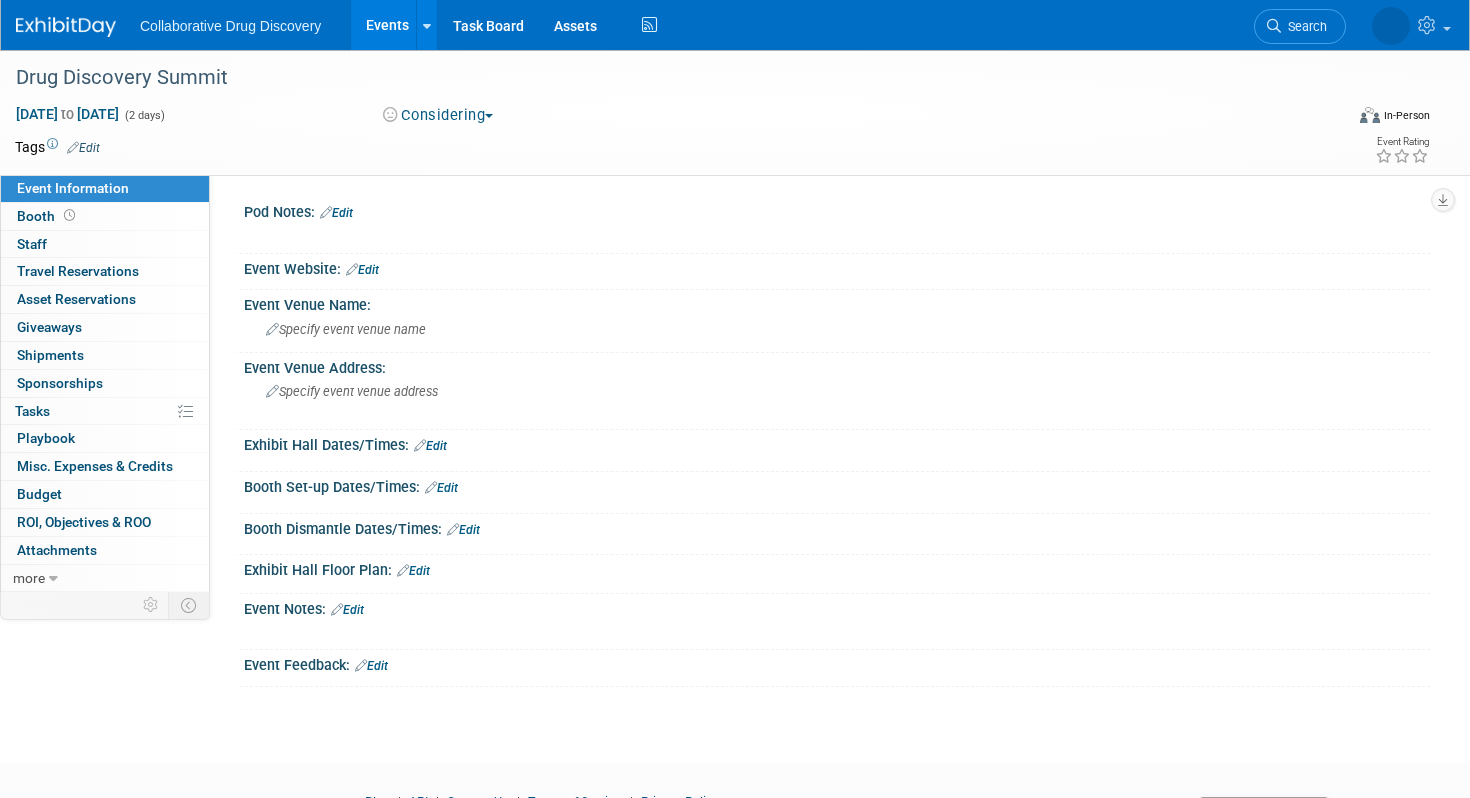 scroll, scrollTop: 0, scrollLeft: 0, axis: both 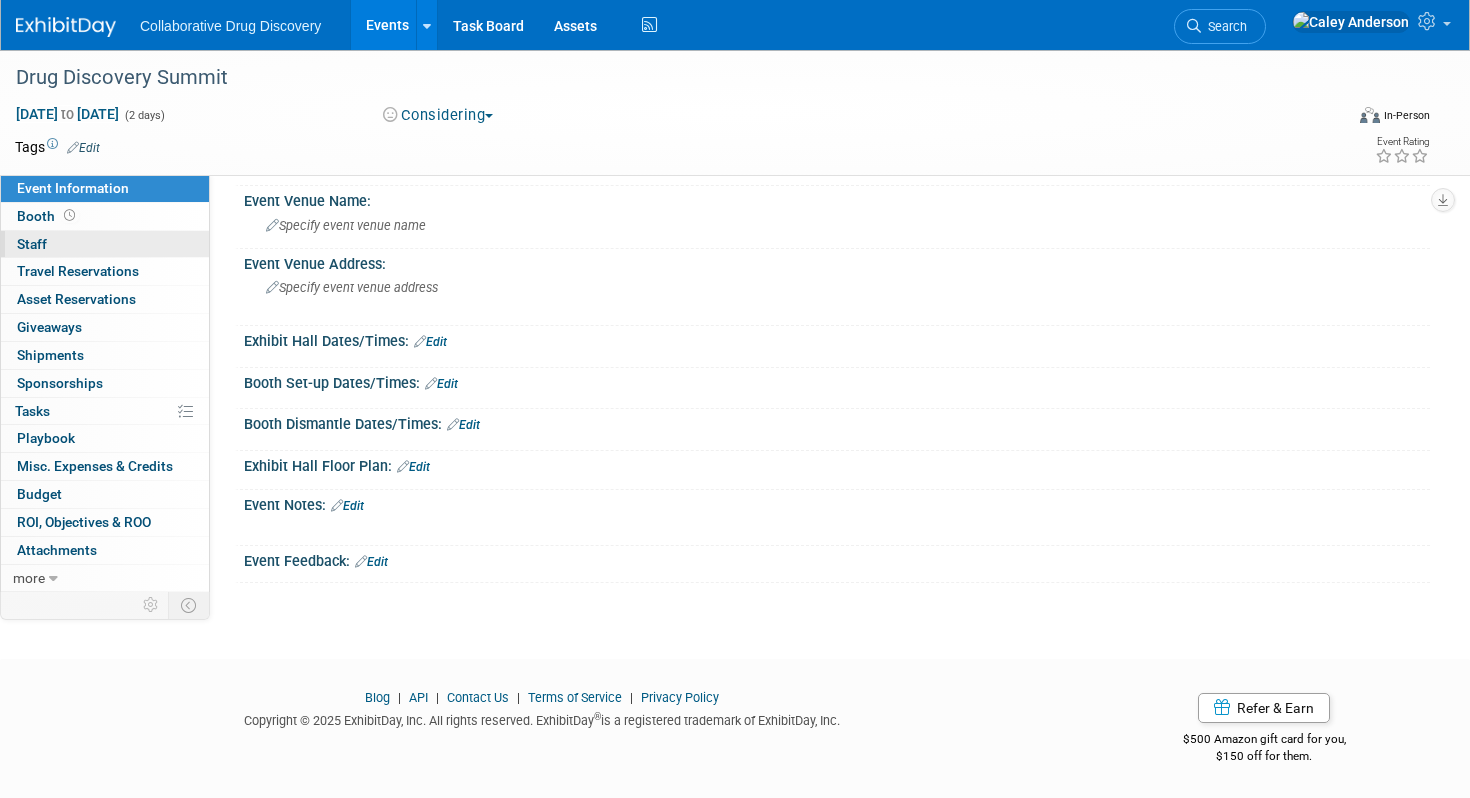 click on "0
Staff 0" at bounding box center (105, 244) 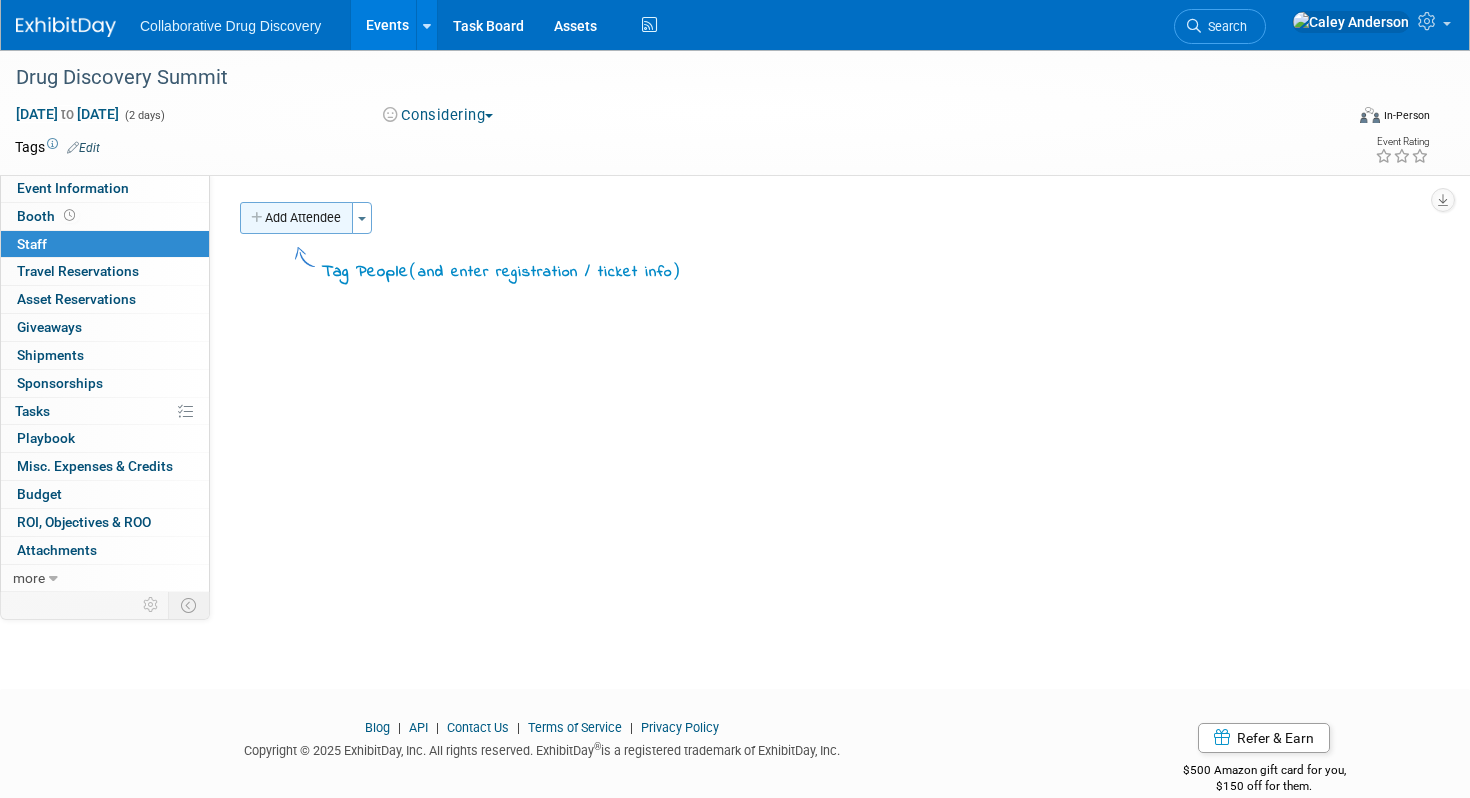 click on "Add Attendee" at bounding box center [296, 218] 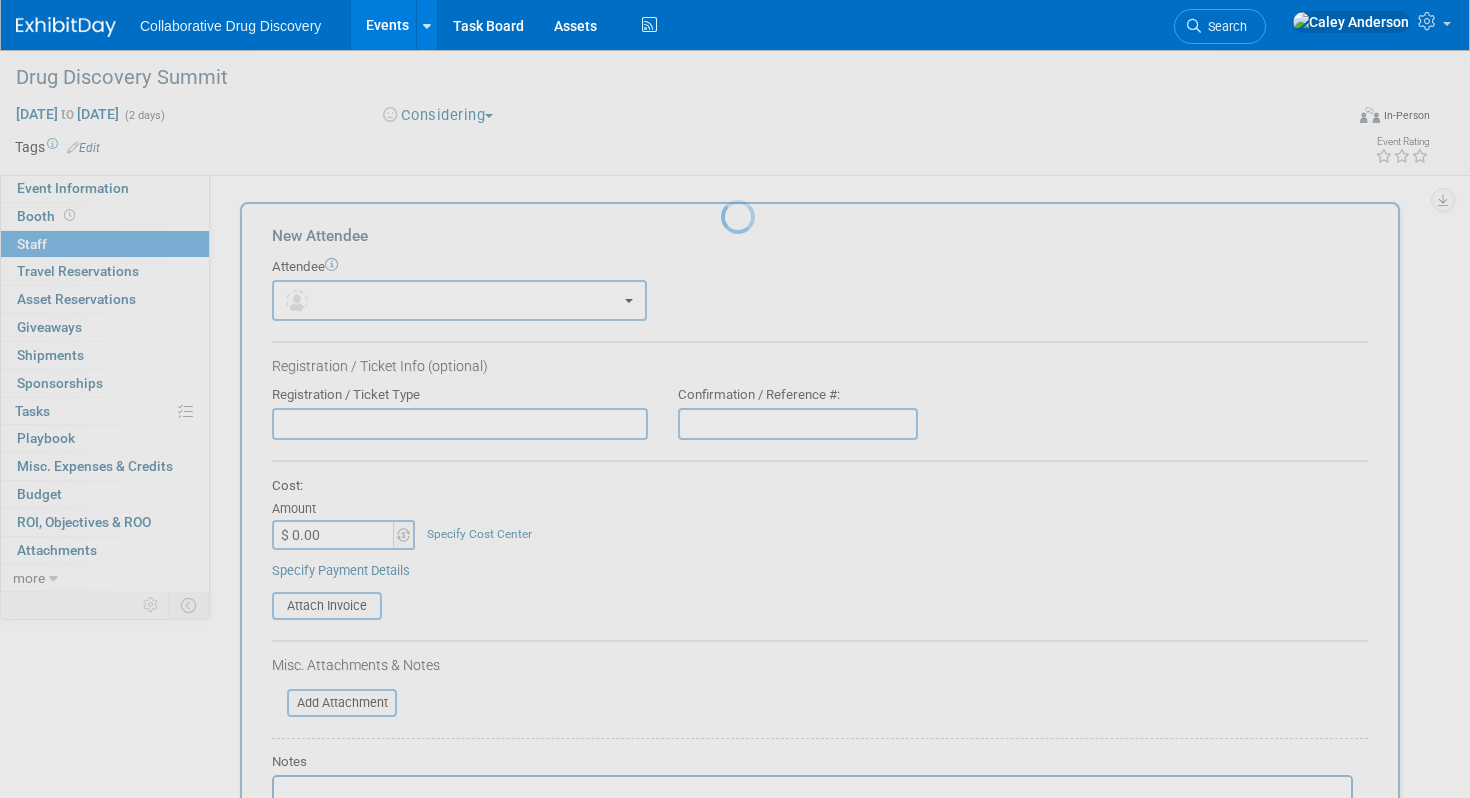 scroll, scrollTop: 0, scrollLeft: 0, axis: both 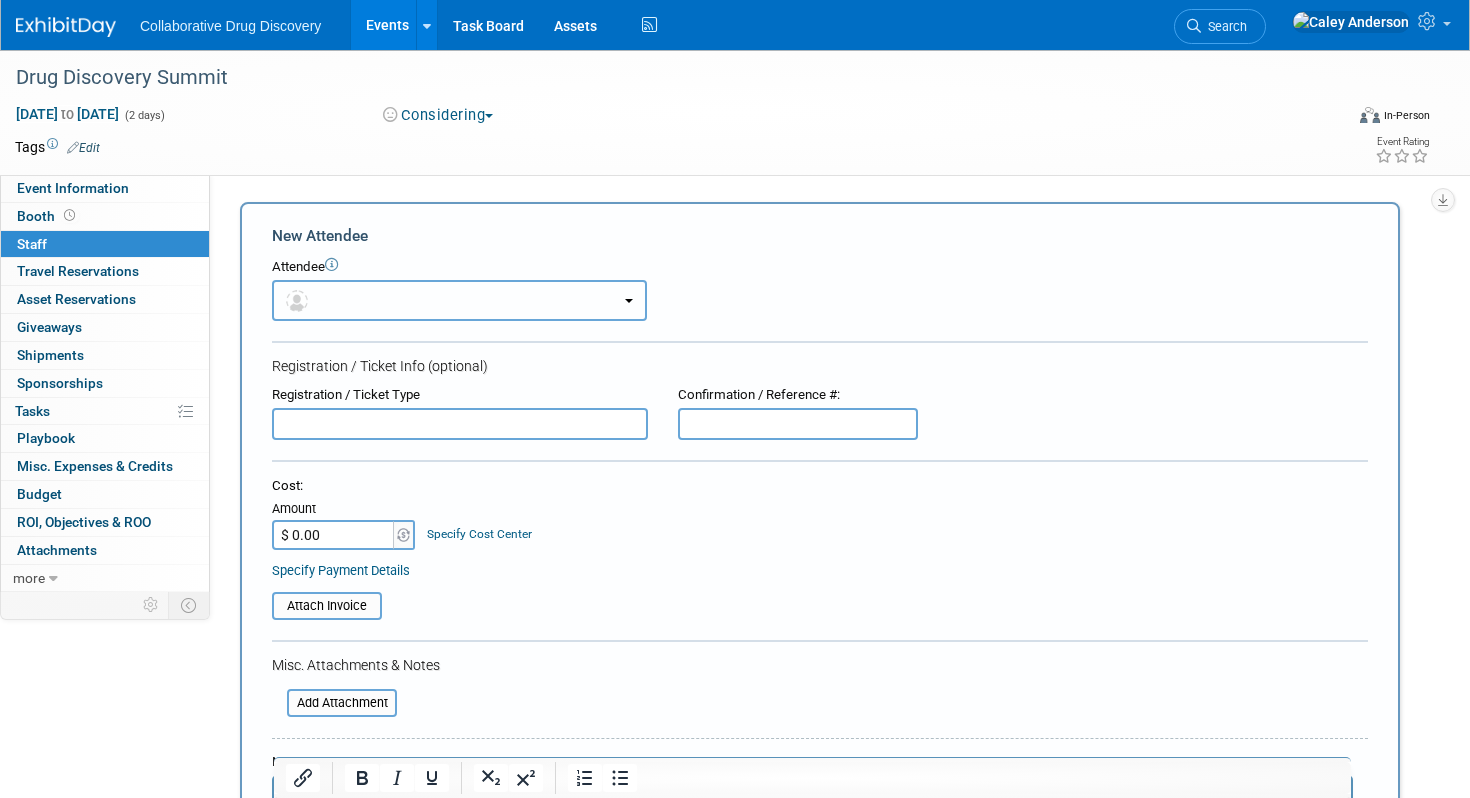 click at bounding box center [459, 300] 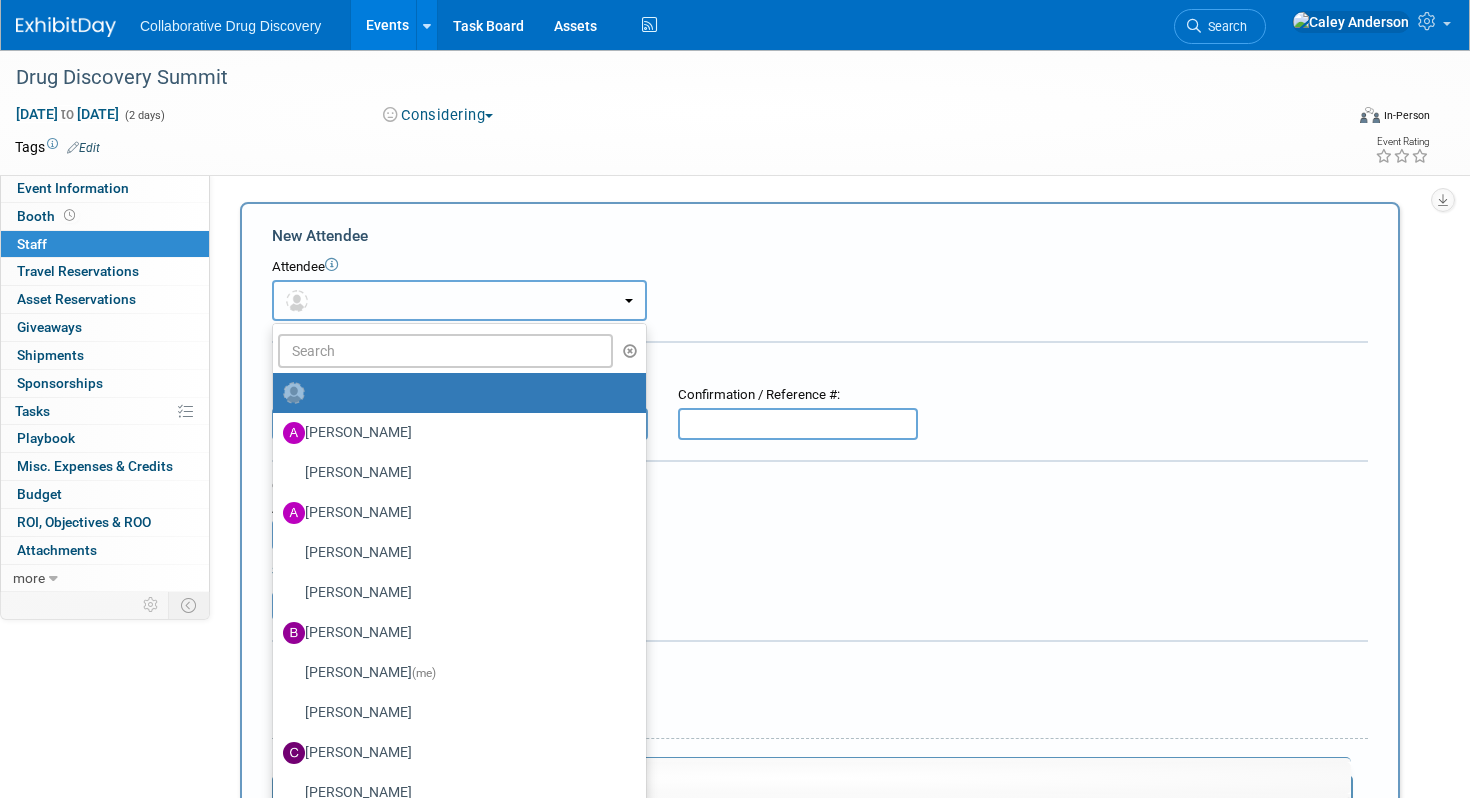type 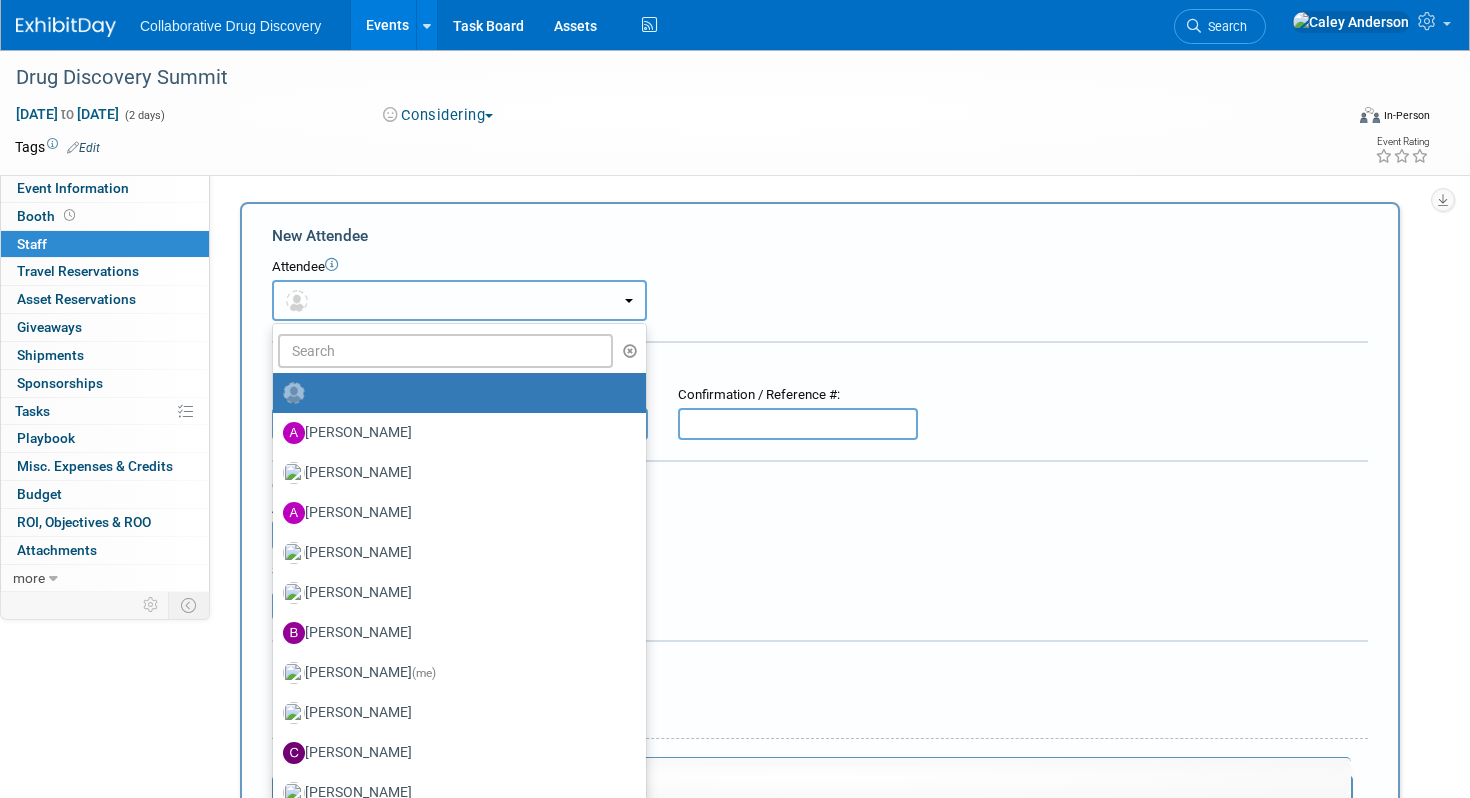 click at bounding box center [459, 300] 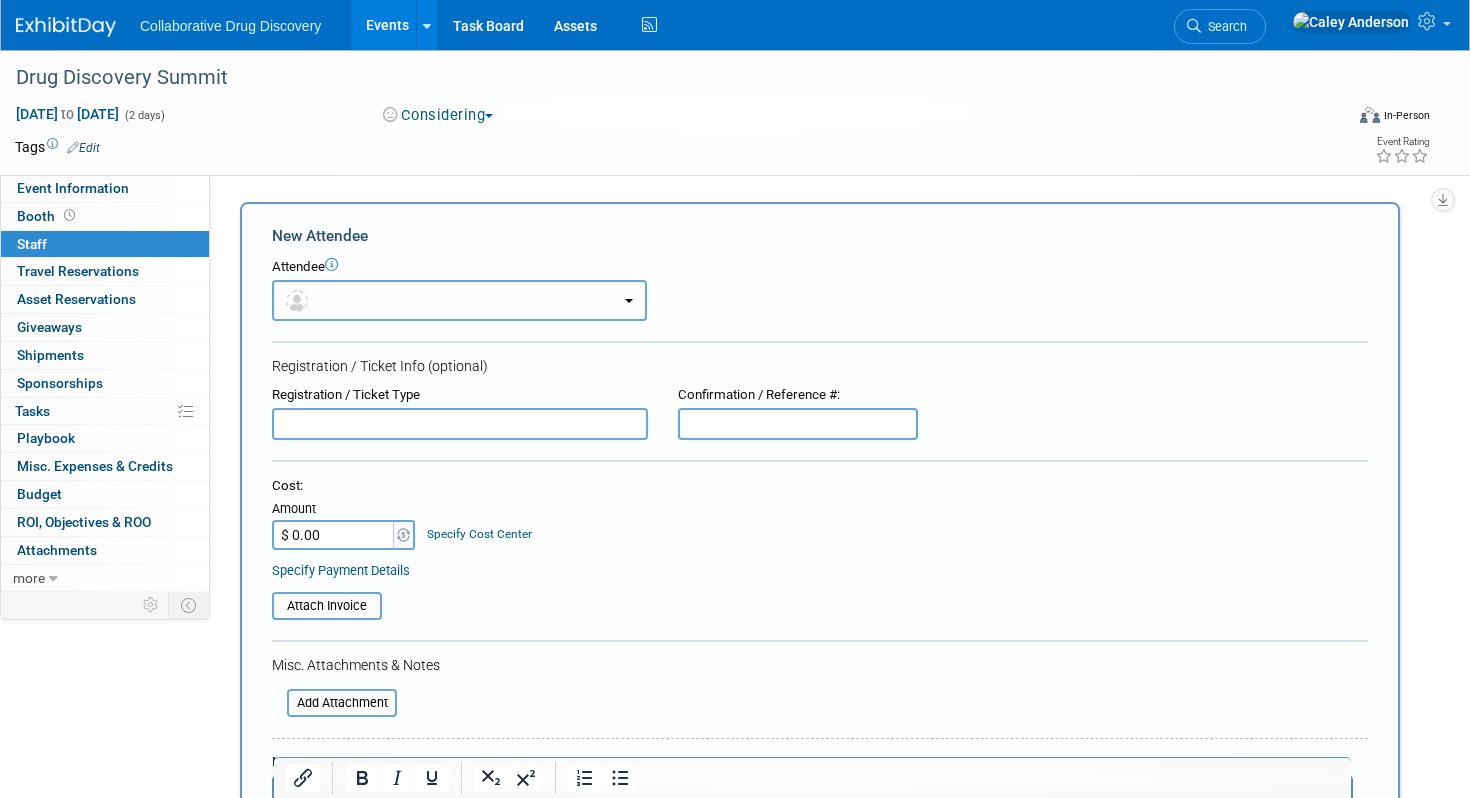 click at bounding box center [459, 300] 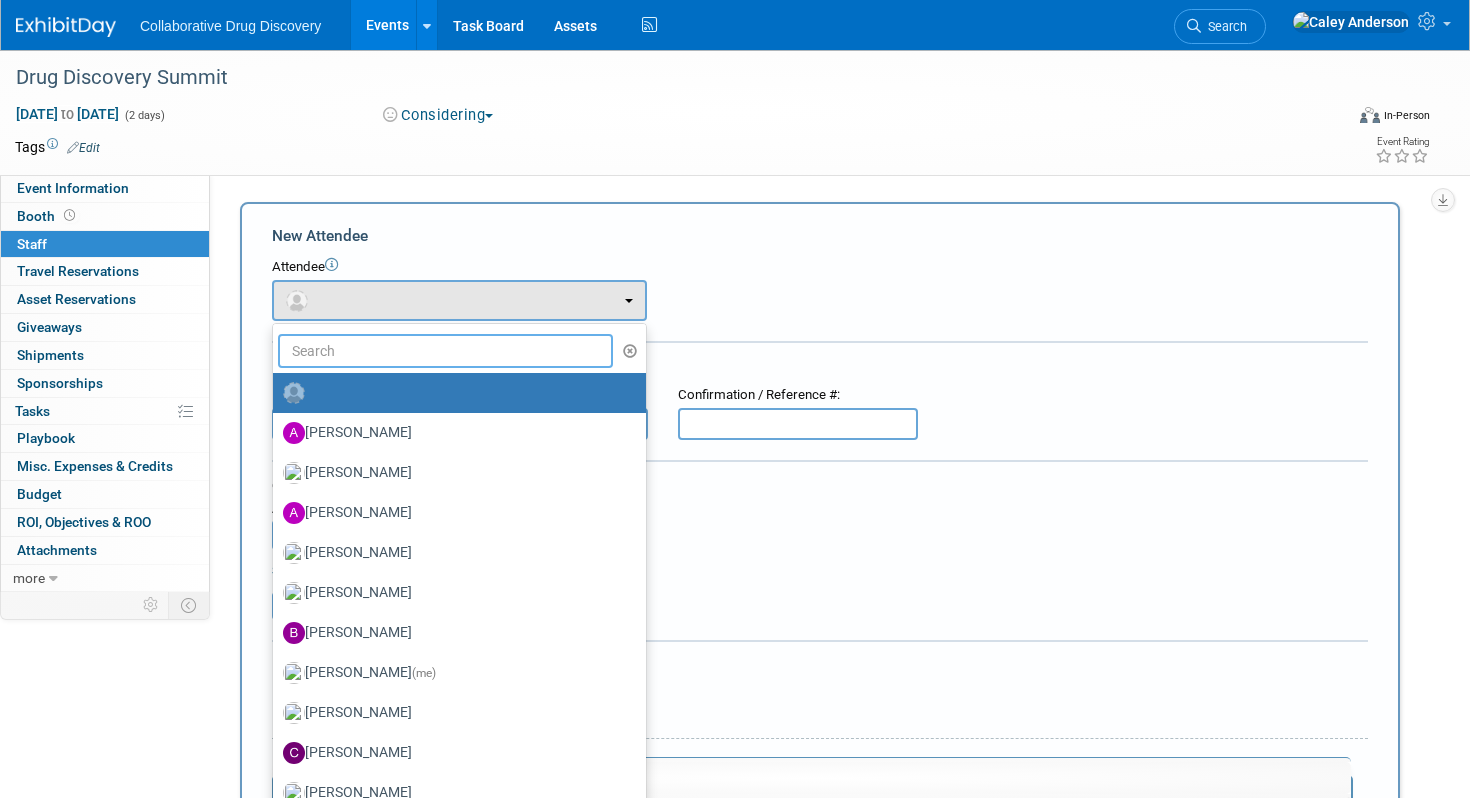 click at bounding box center [445, 351] 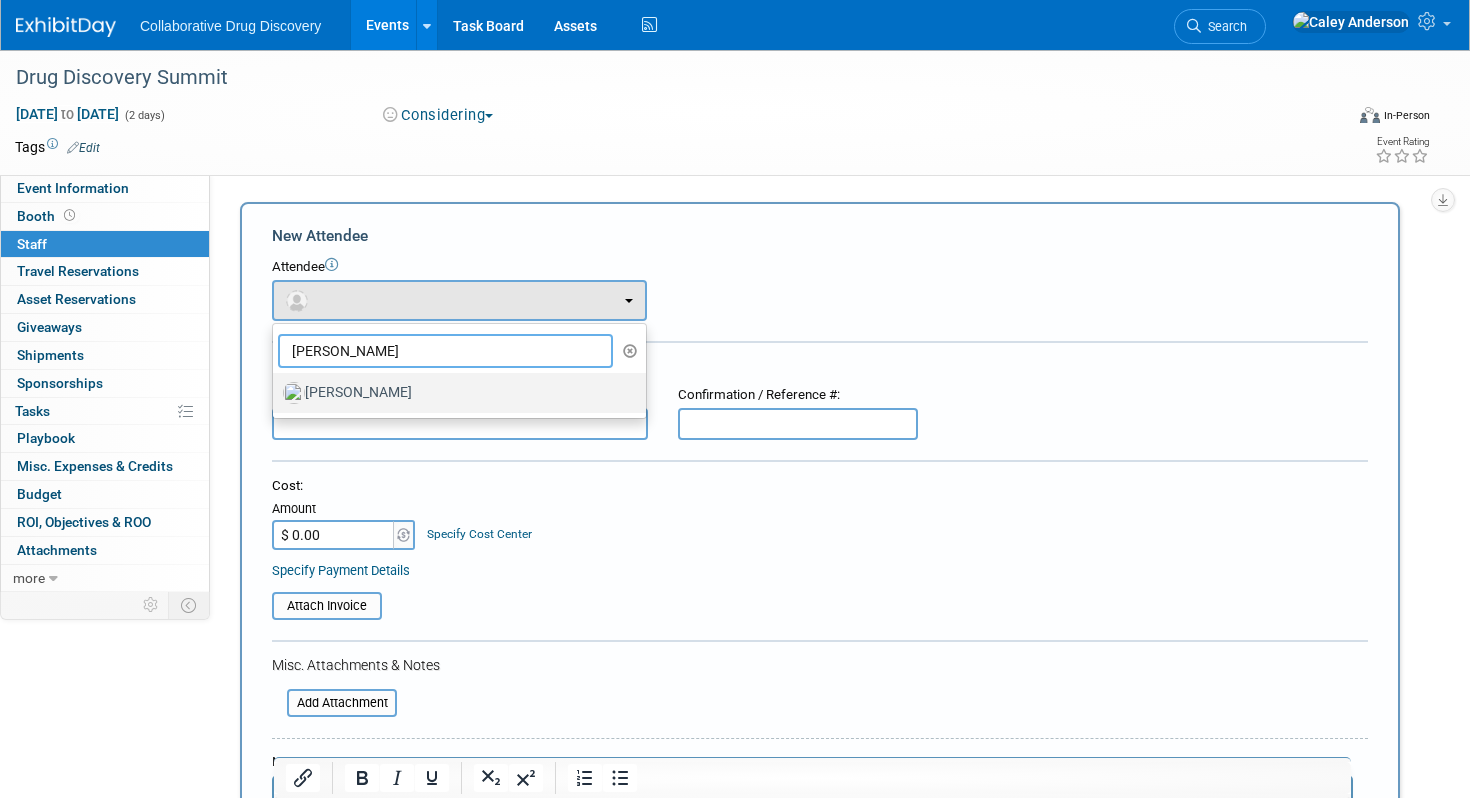 type on "james" 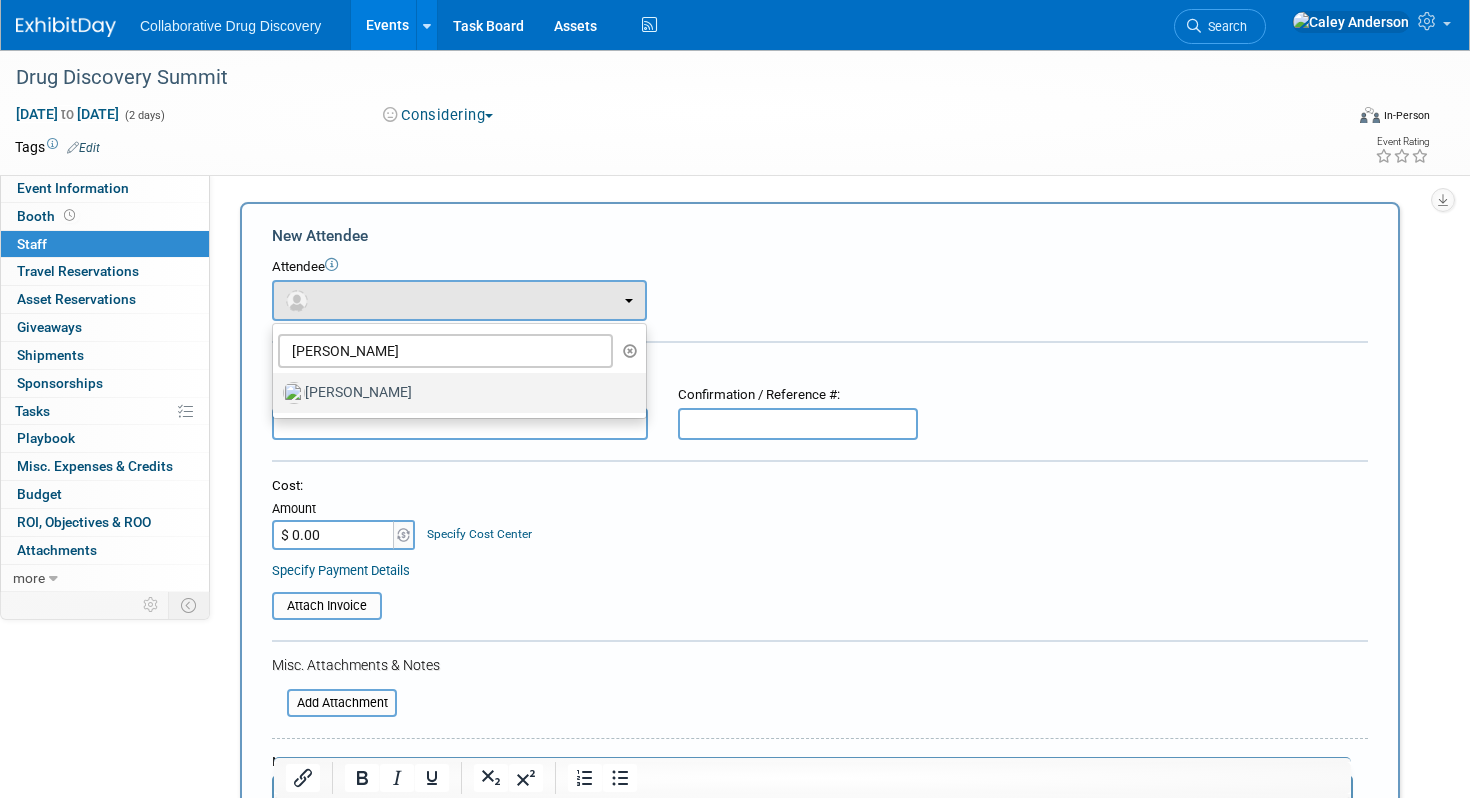 click on "James White" at bounding box center (454, 393) 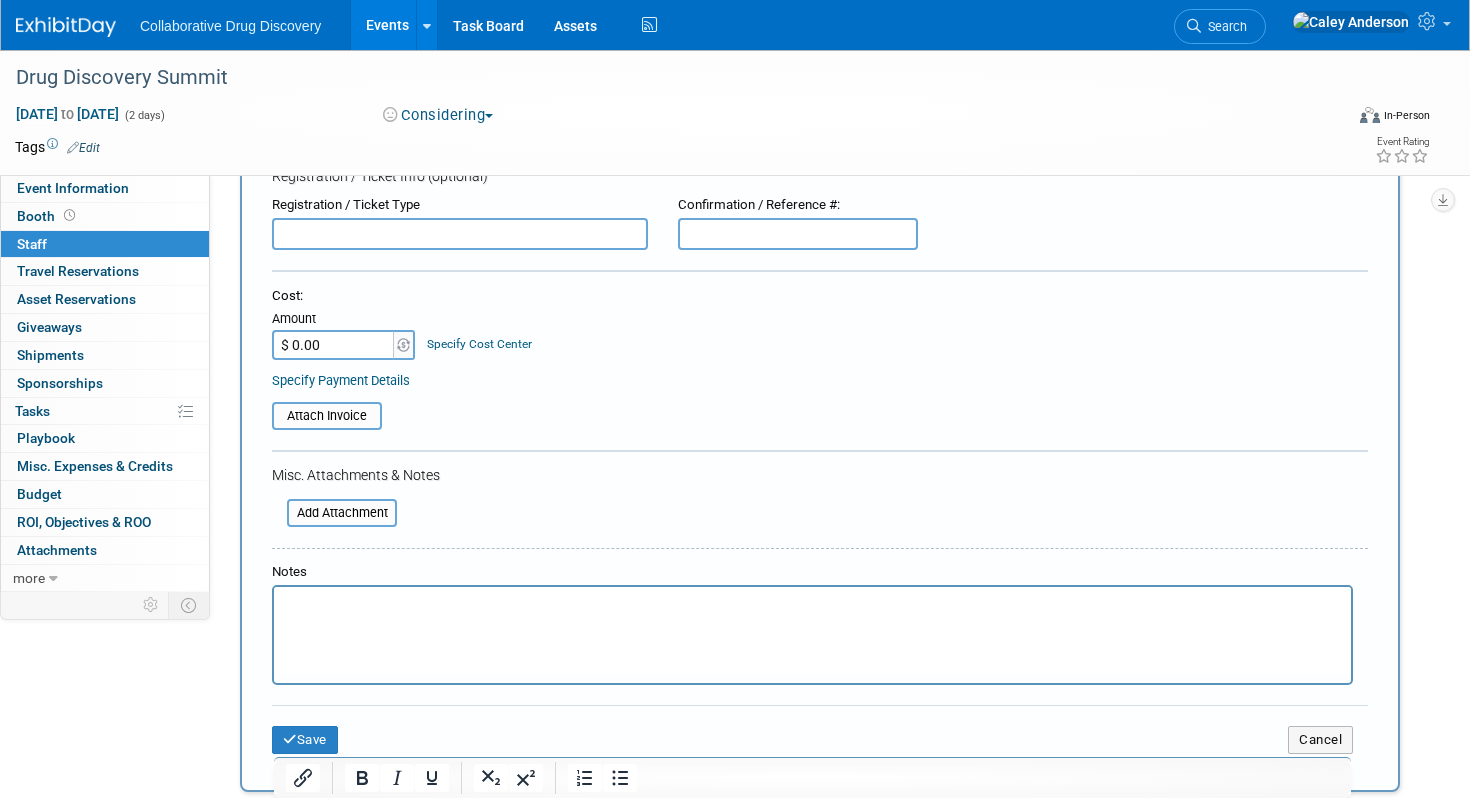 scroll, scrollTop: 337, scrollLeft: 0, axis: vertical 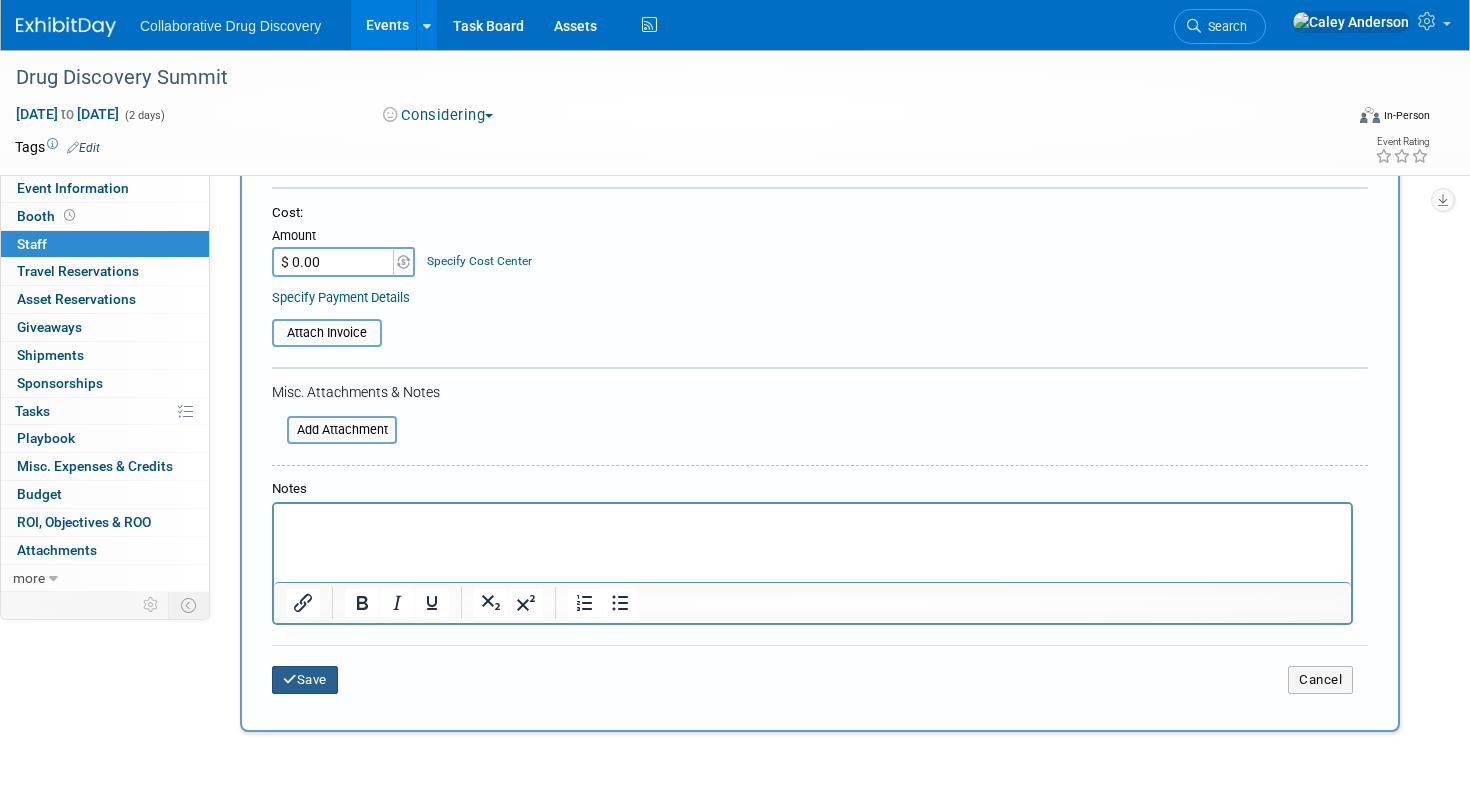 drag, startPoint x: 305, startPoint y: 680, endPoint x: 468, endPoint y: 466, distance: 269.00745 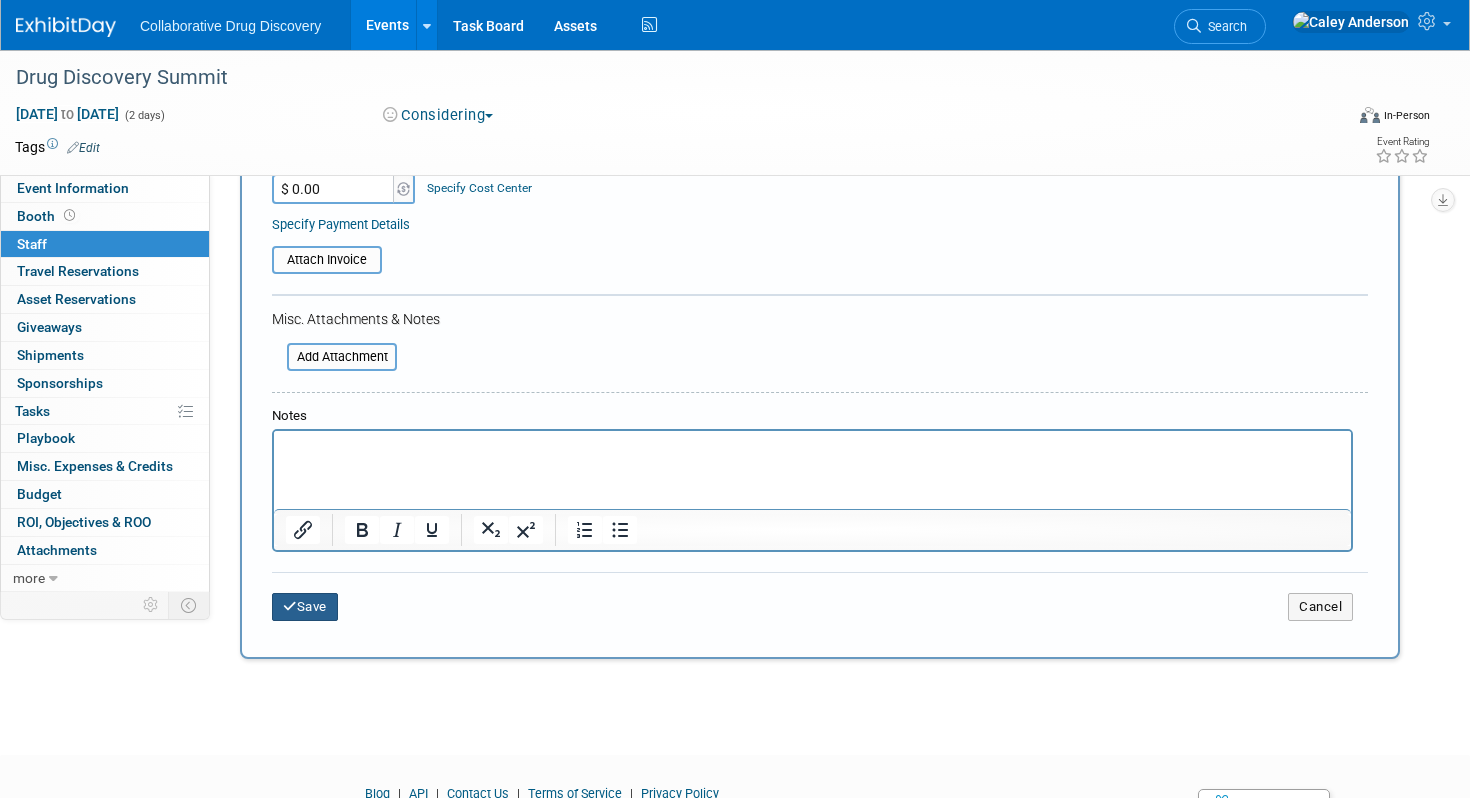 scroll, scrollTop: 452, scrollLeft: 0, axis: vertical 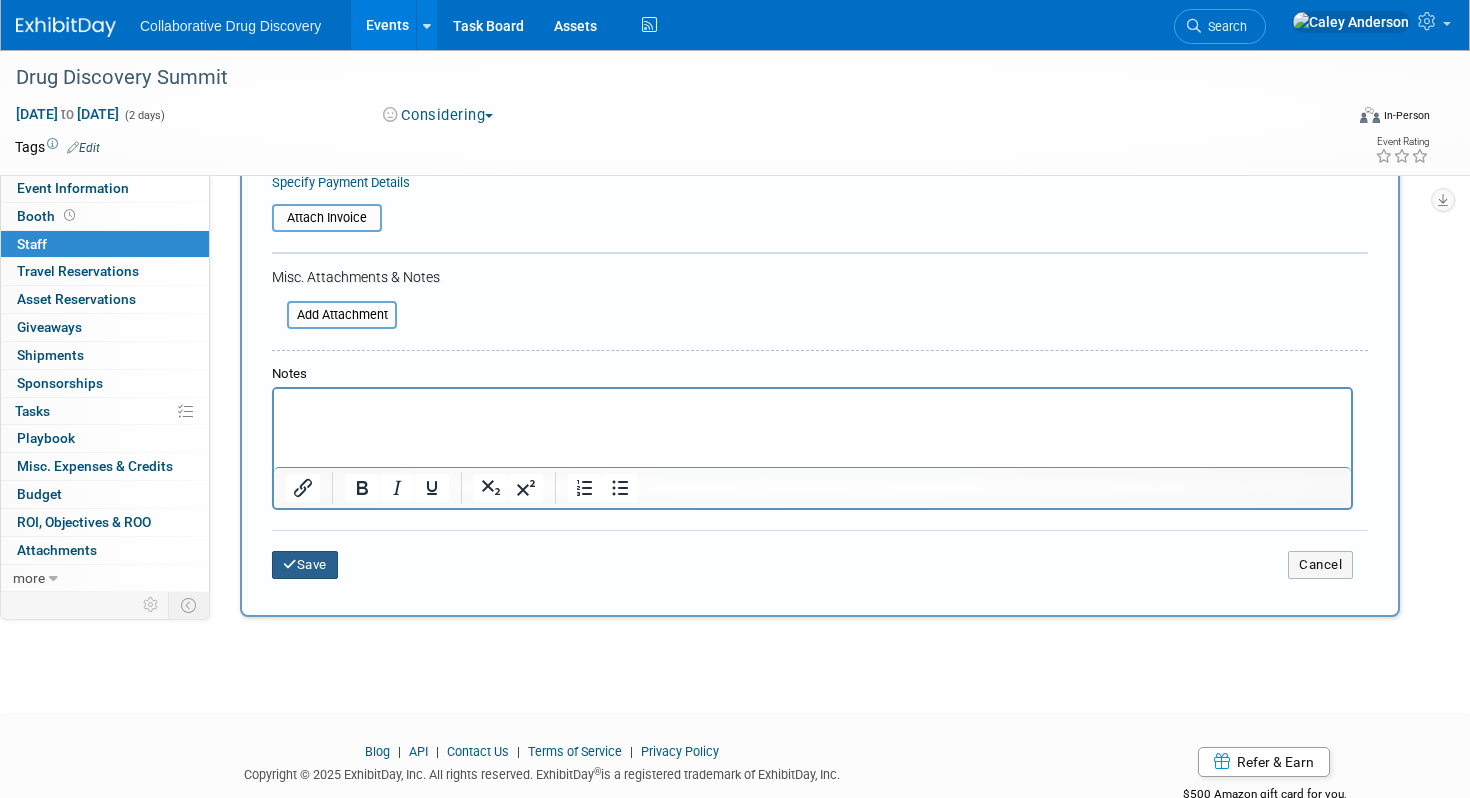 click on "Save" at bounding box center [305, 565] 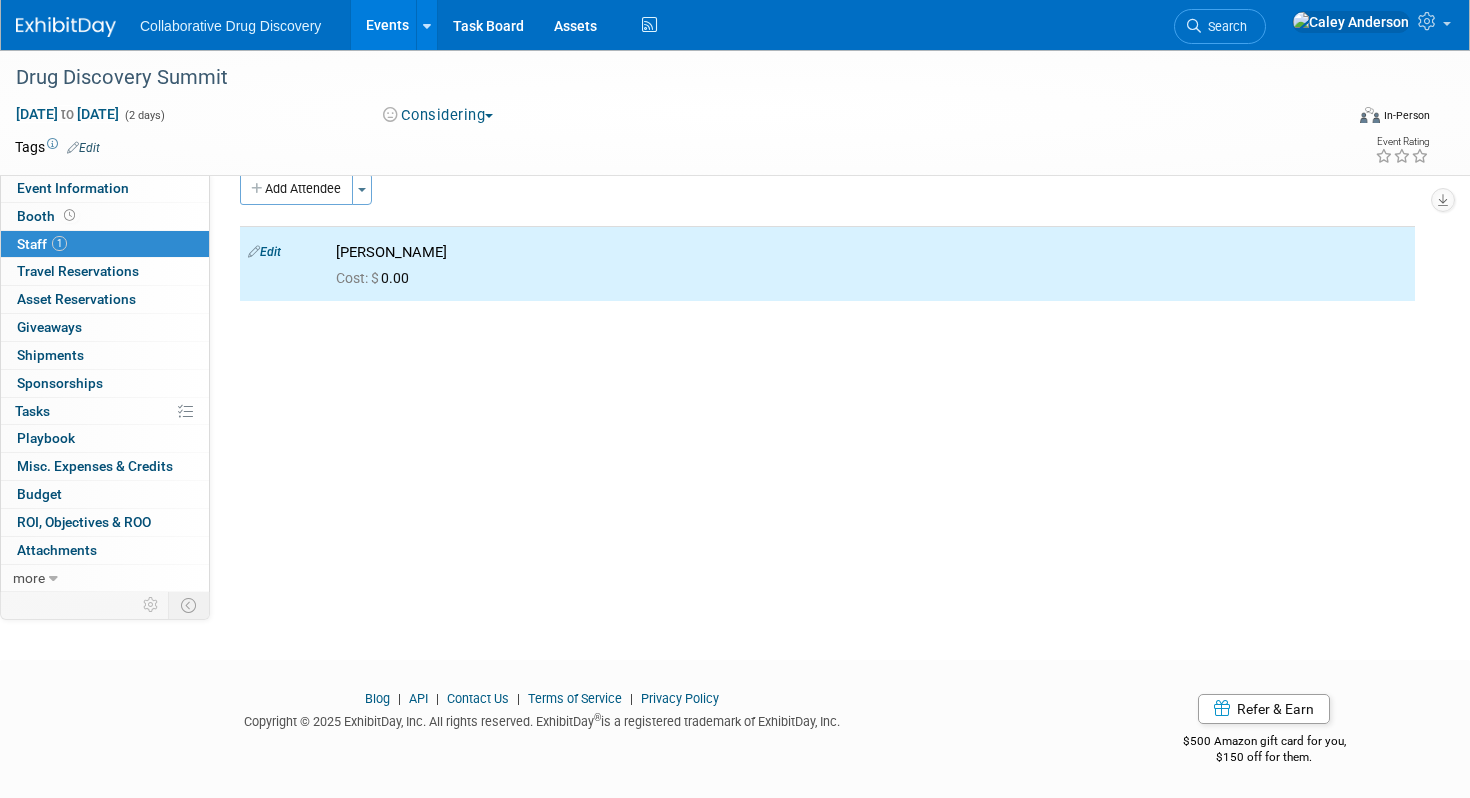 scroll, scrollTop: 0, scrollLeft: 0, axis: both 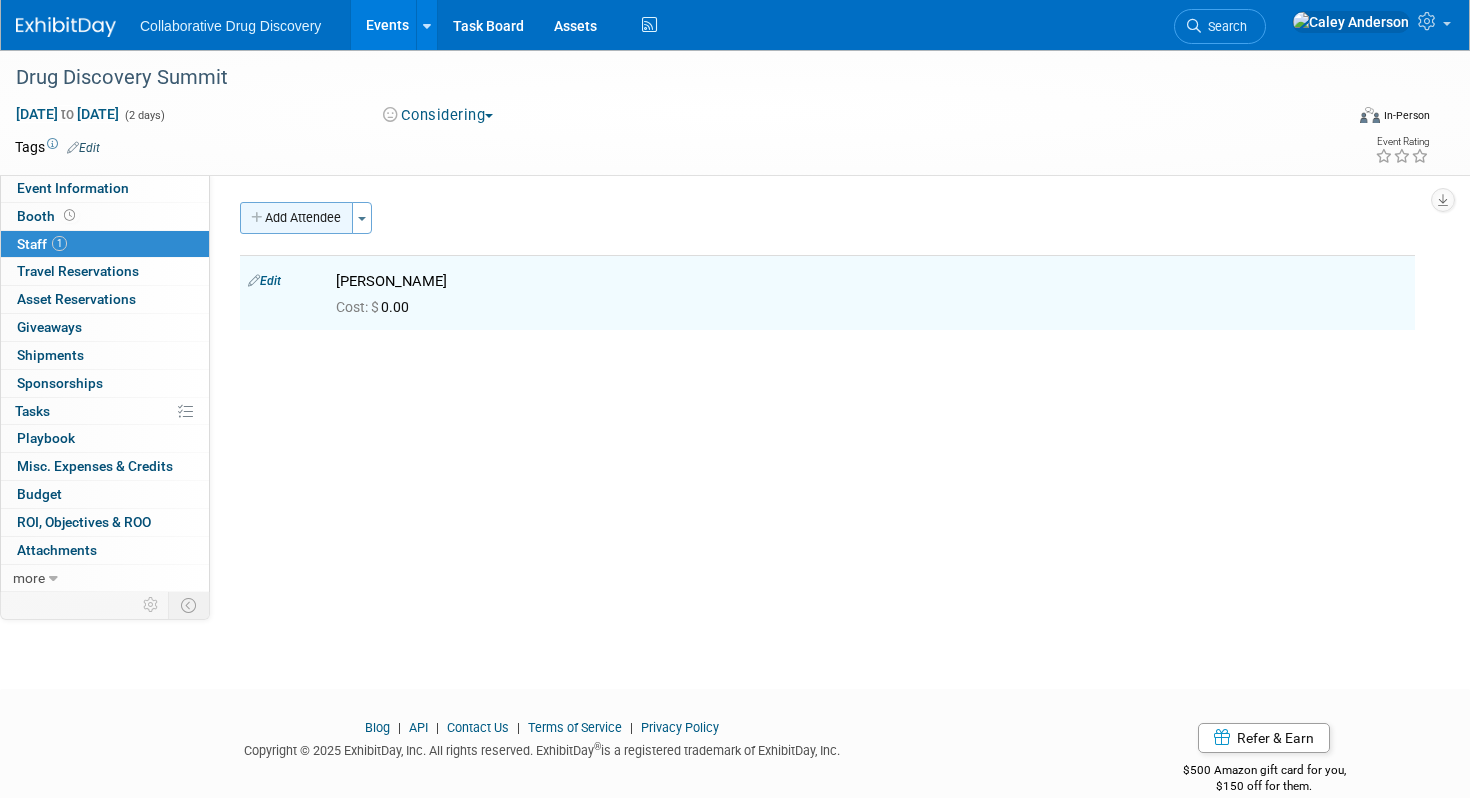 click on "Add Attendee" at bounding box center [296, 218] 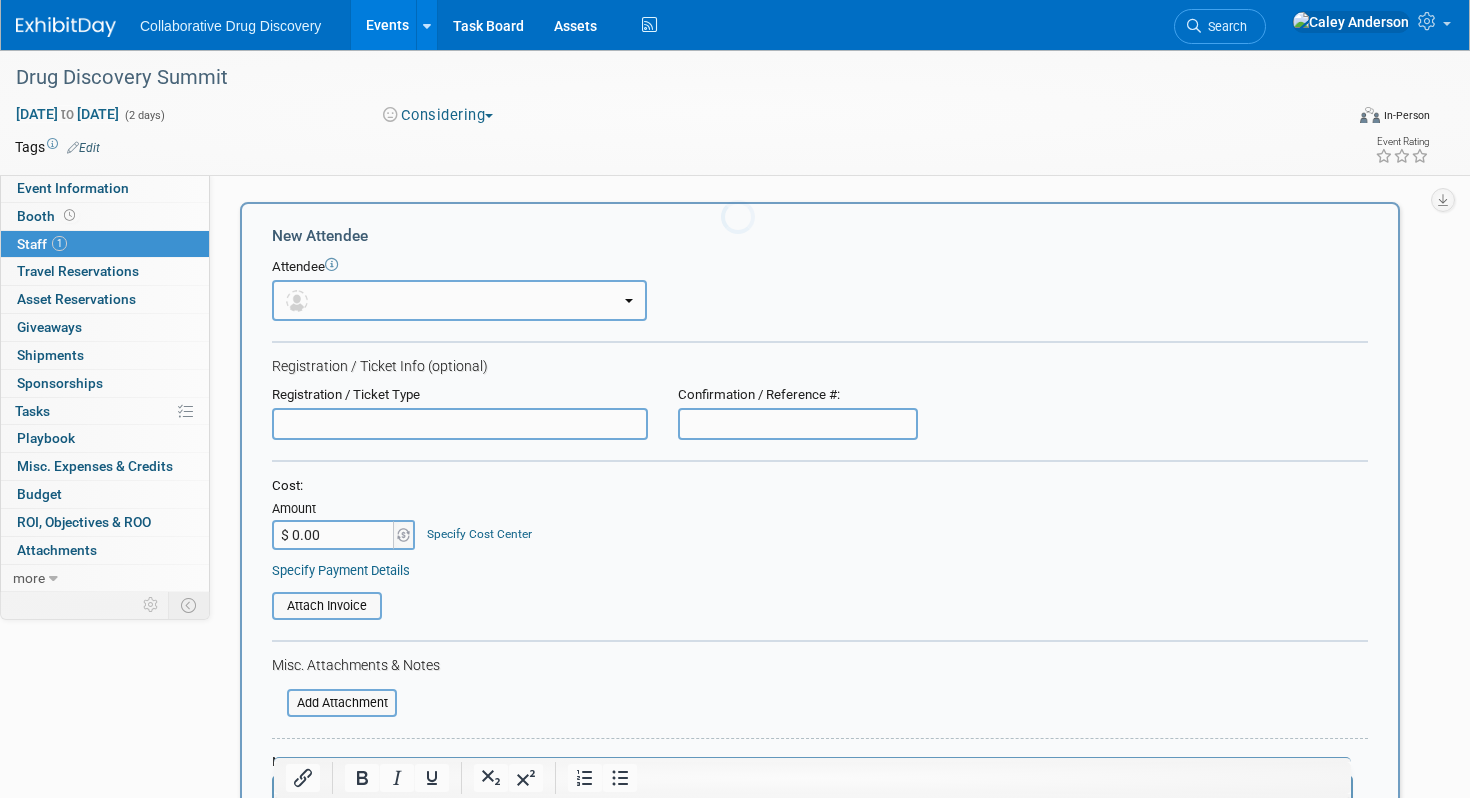 scroll, scrollTop: 0, scrollLeft: 0, axis: both 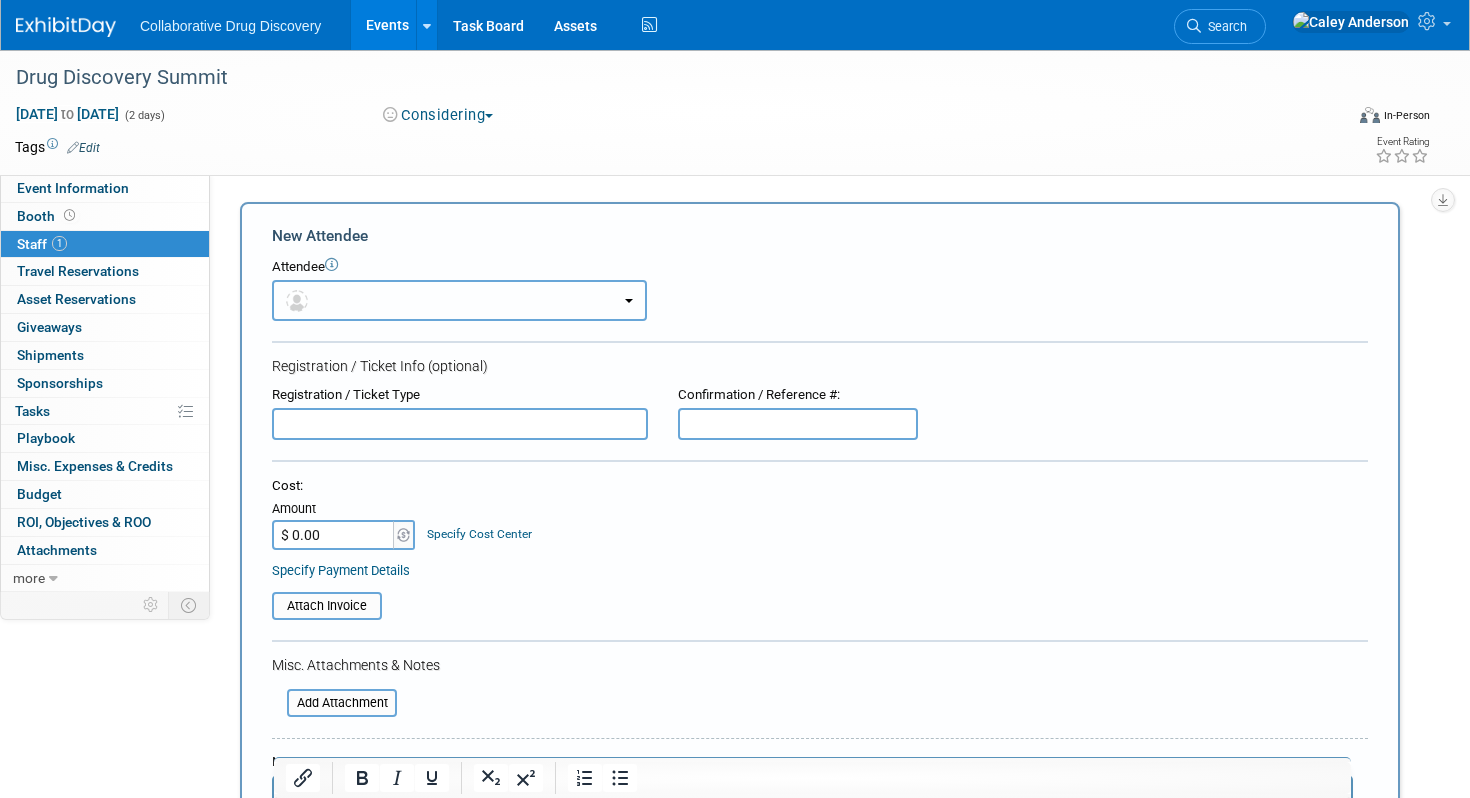 click at bounding box center [459, 300] 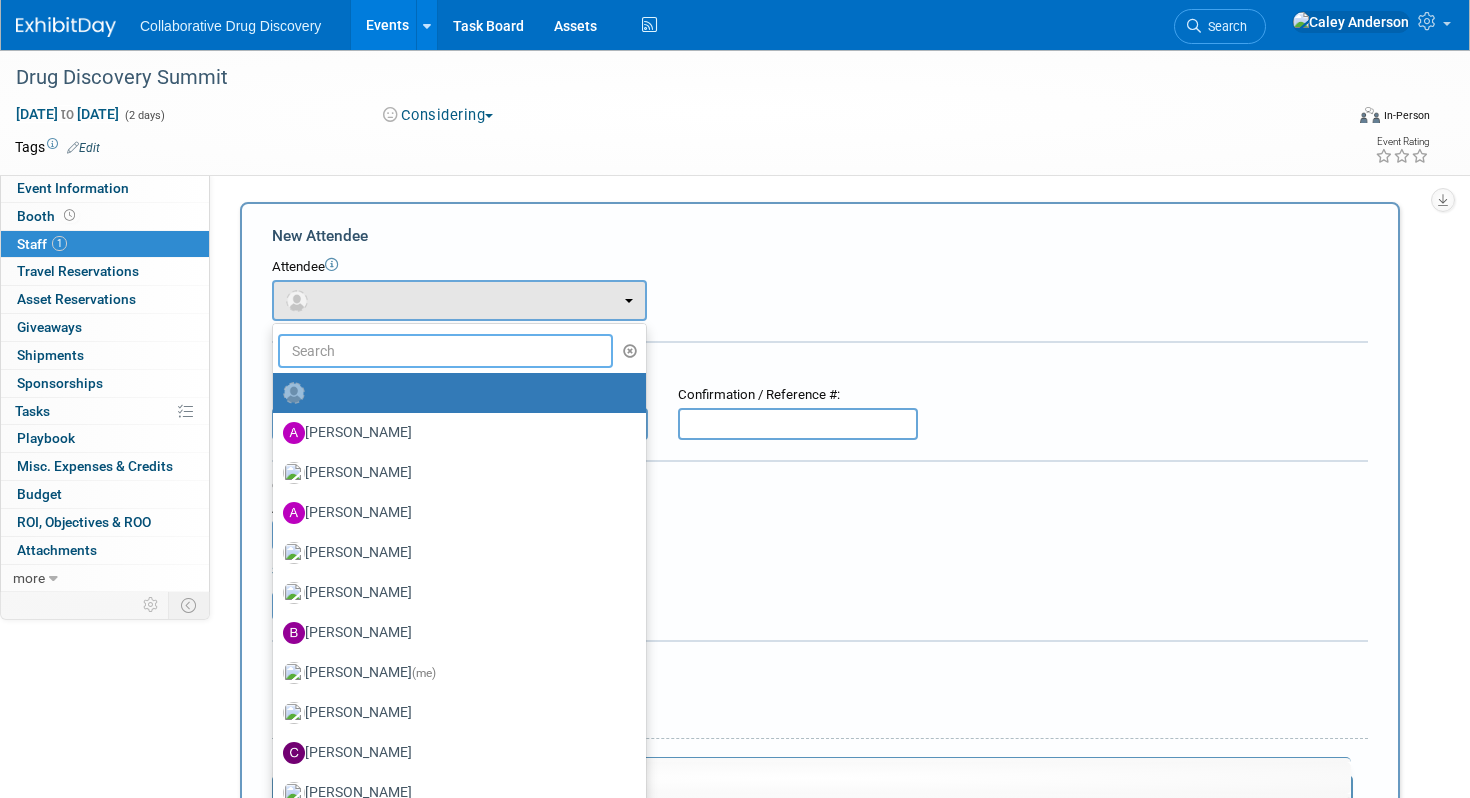 click at bounding box center (445, 351) 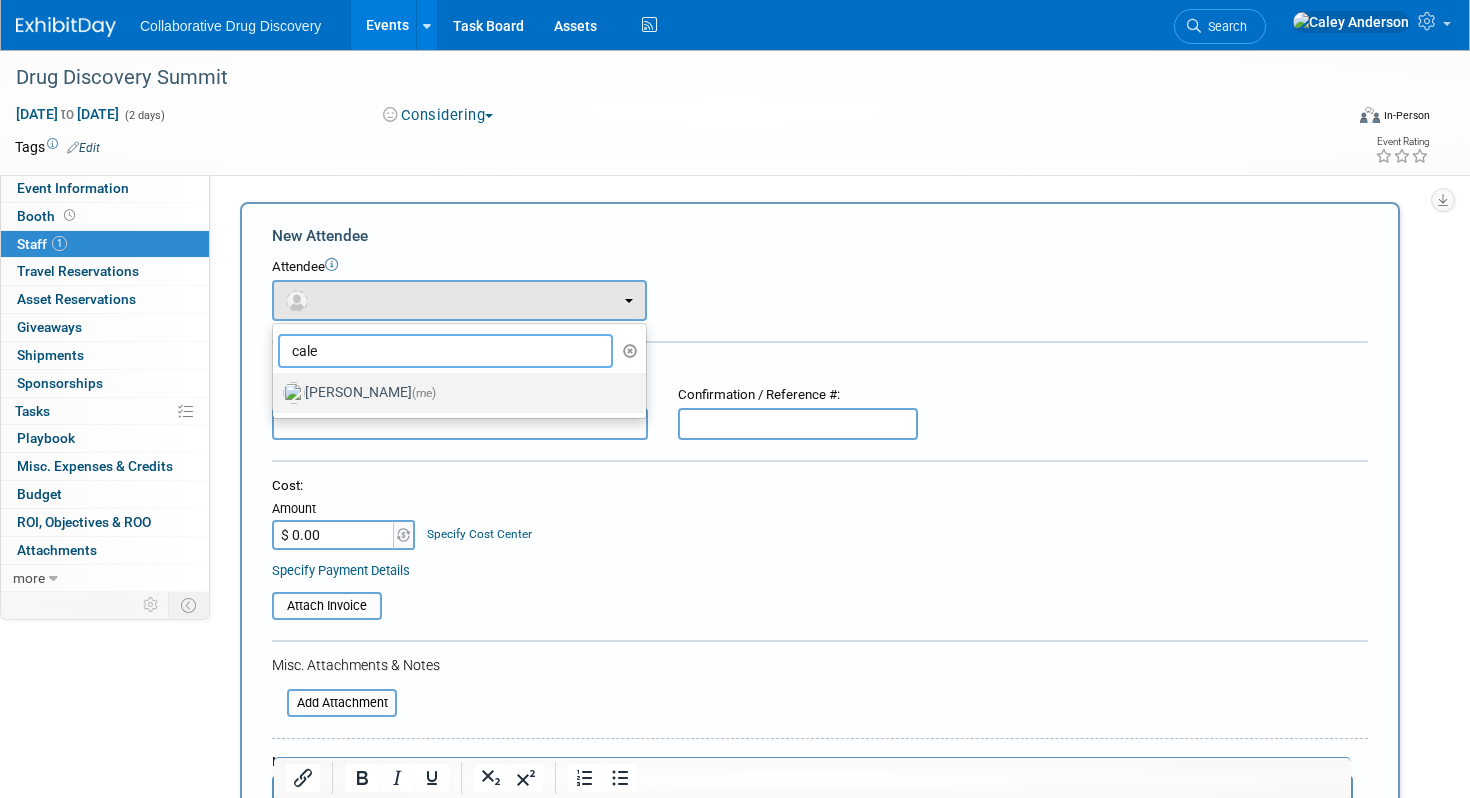 type on "cale" 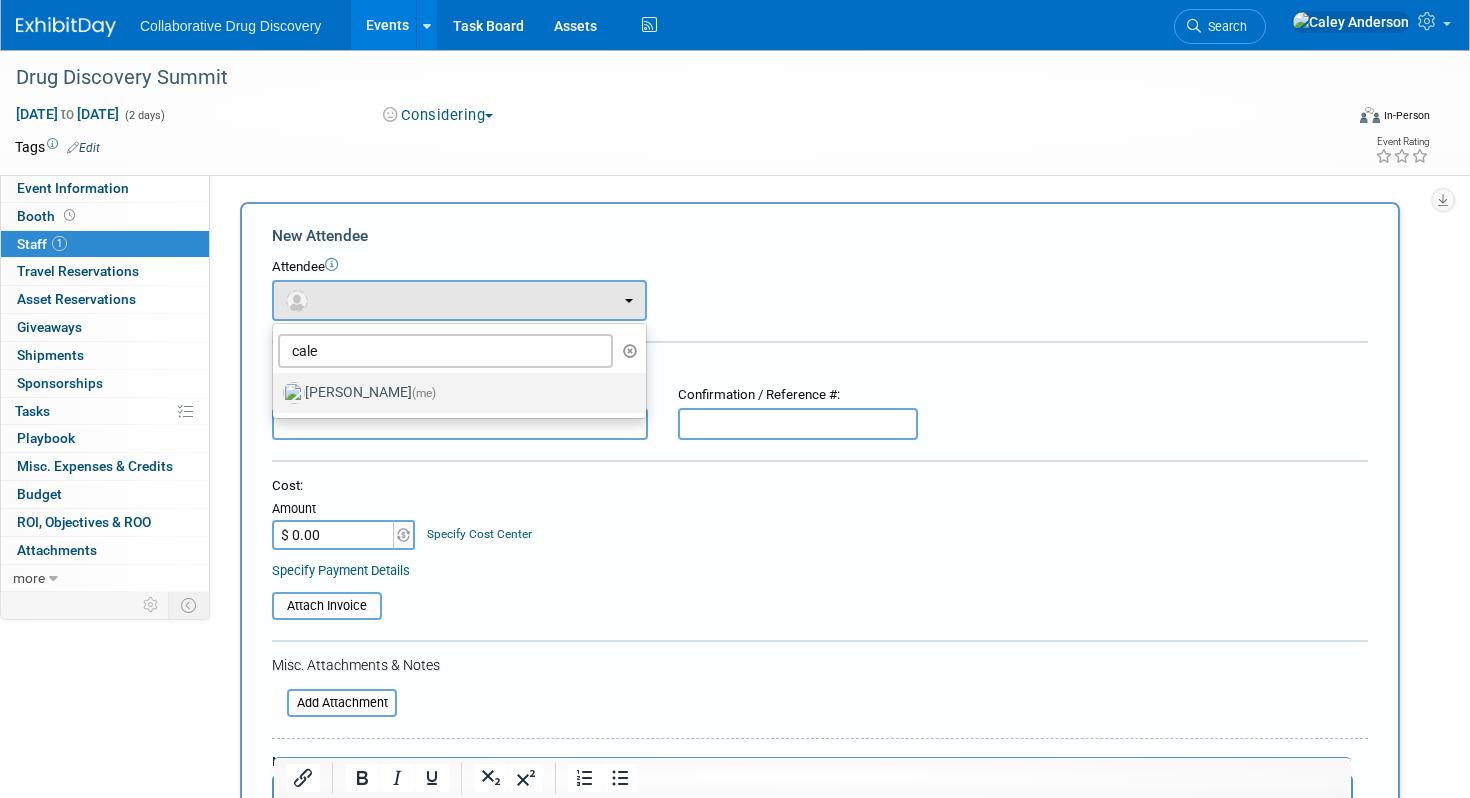 click on "Caley Anderson
(me)" at bounding box center [454, 393] 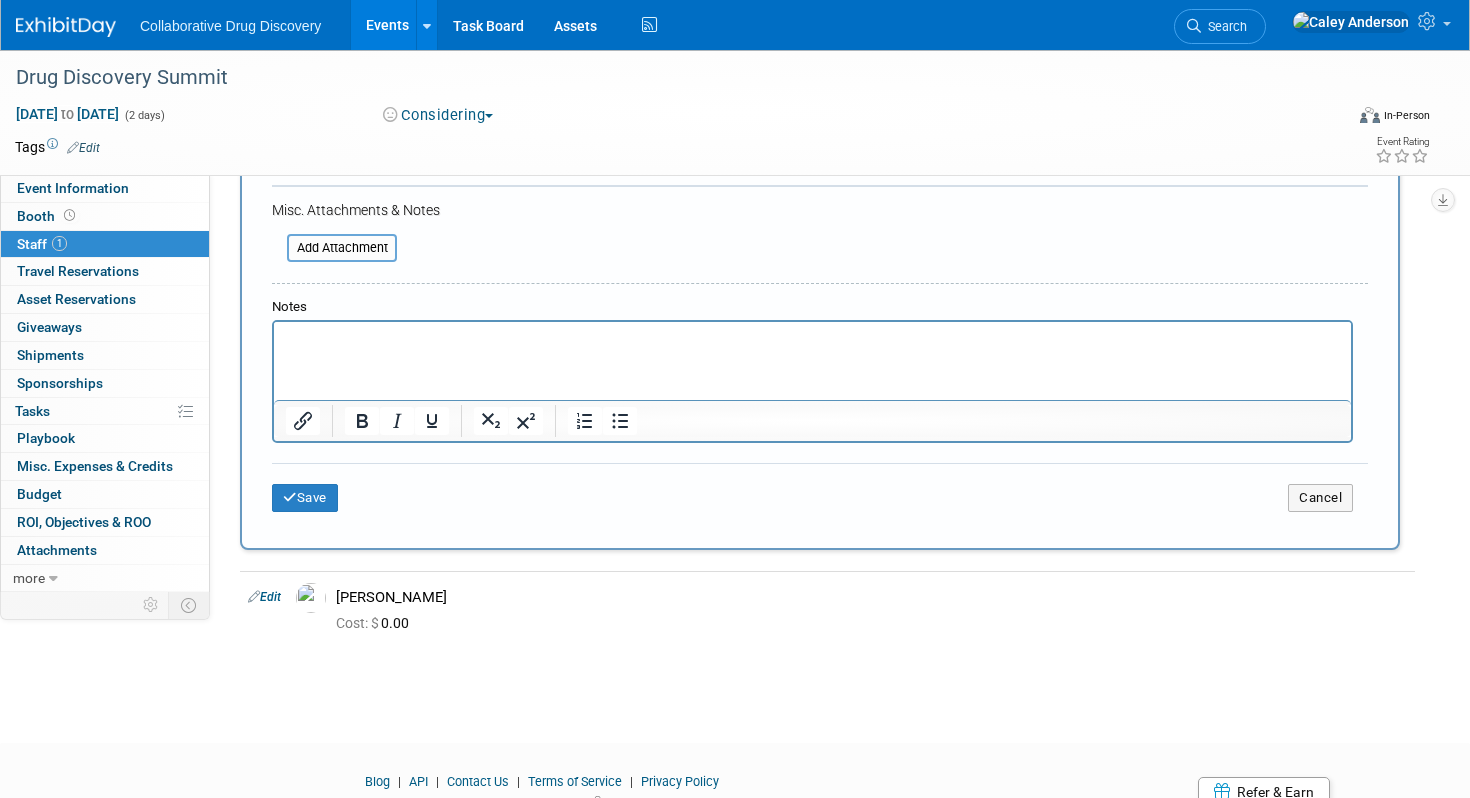 scroll, scrollTop: 543, scrollLeft: 0, axis: vertical 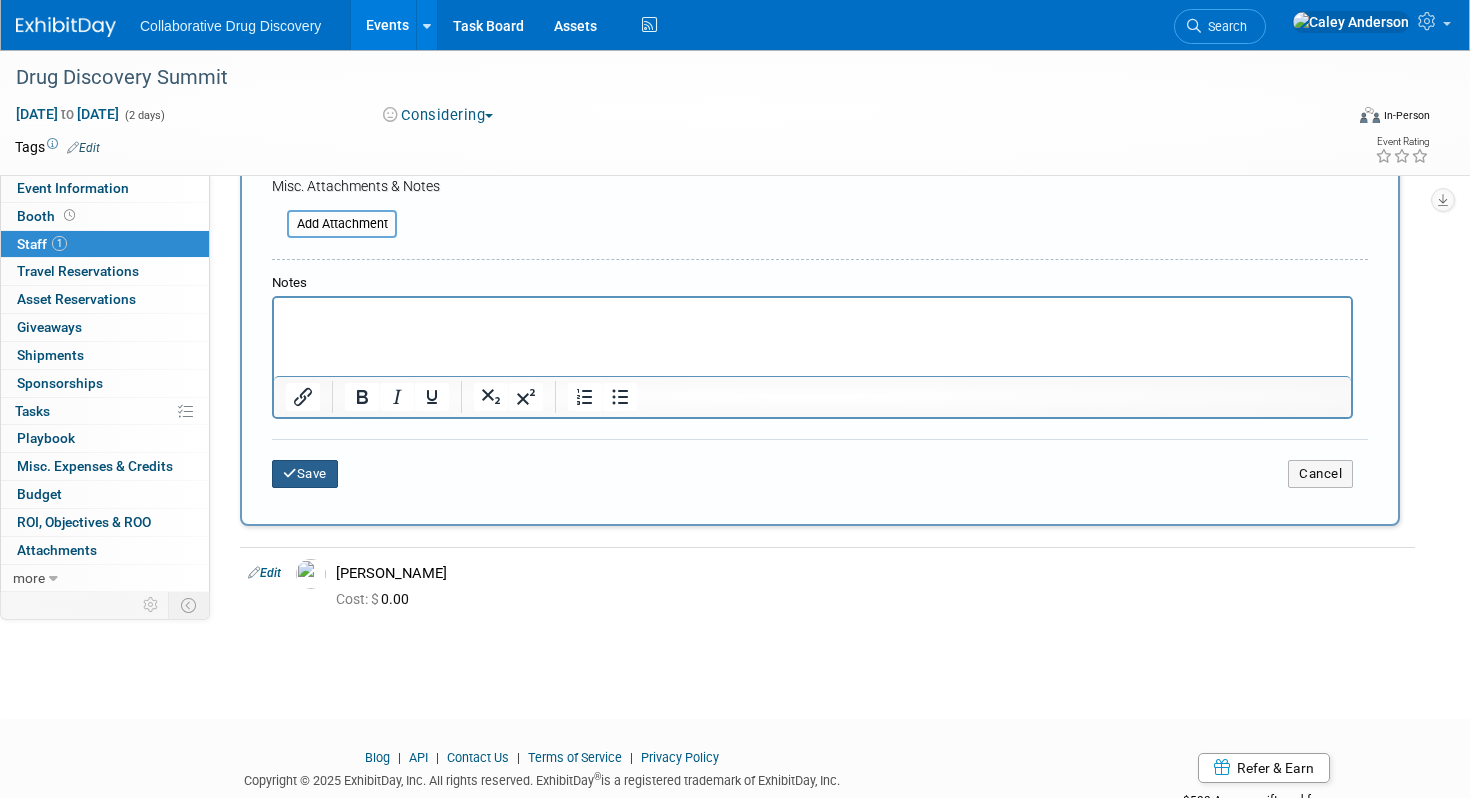 click on "Save" at bounding box center (305, 474) 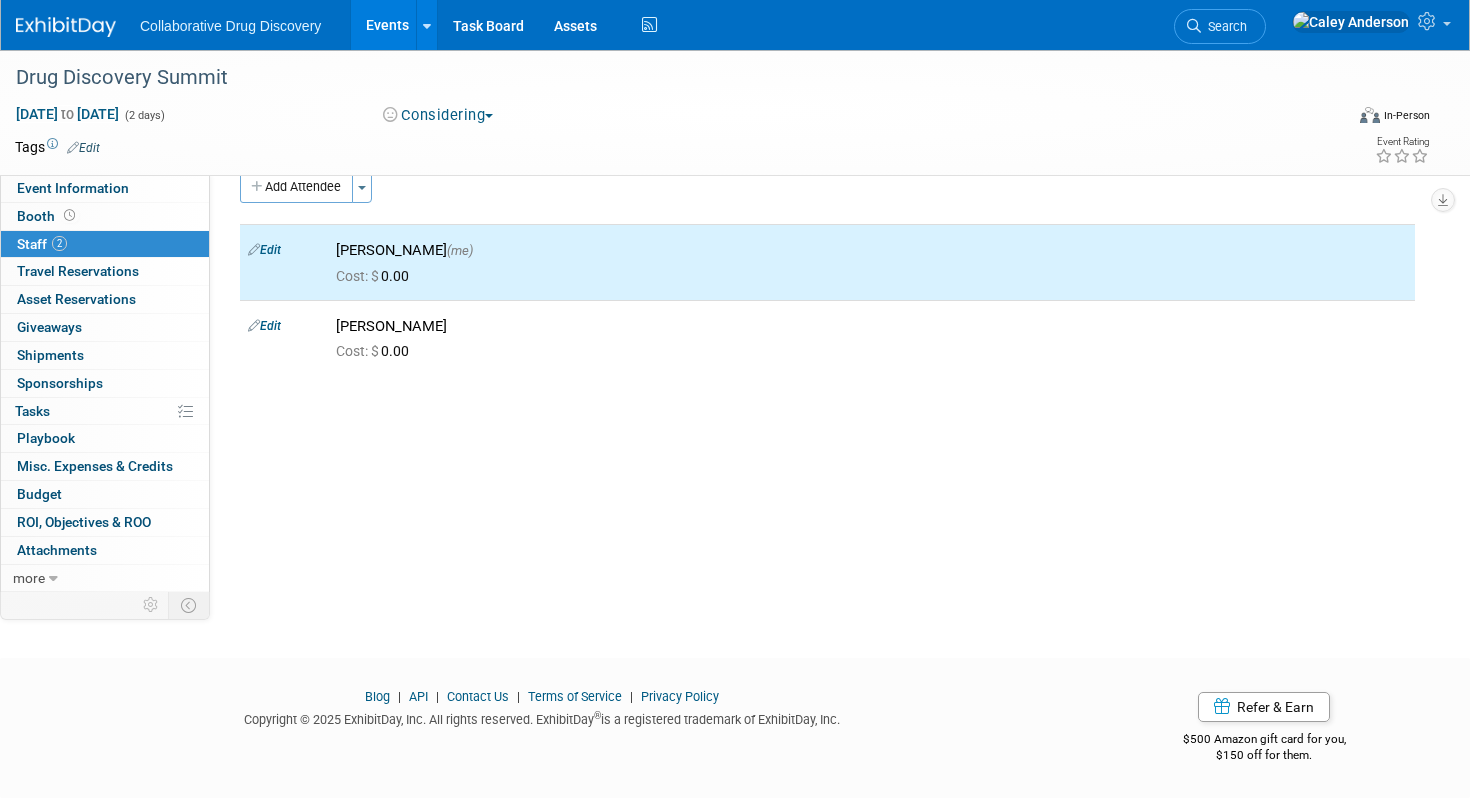 scroll, scrollTop: 0, scrollLeft: 0, axis: both 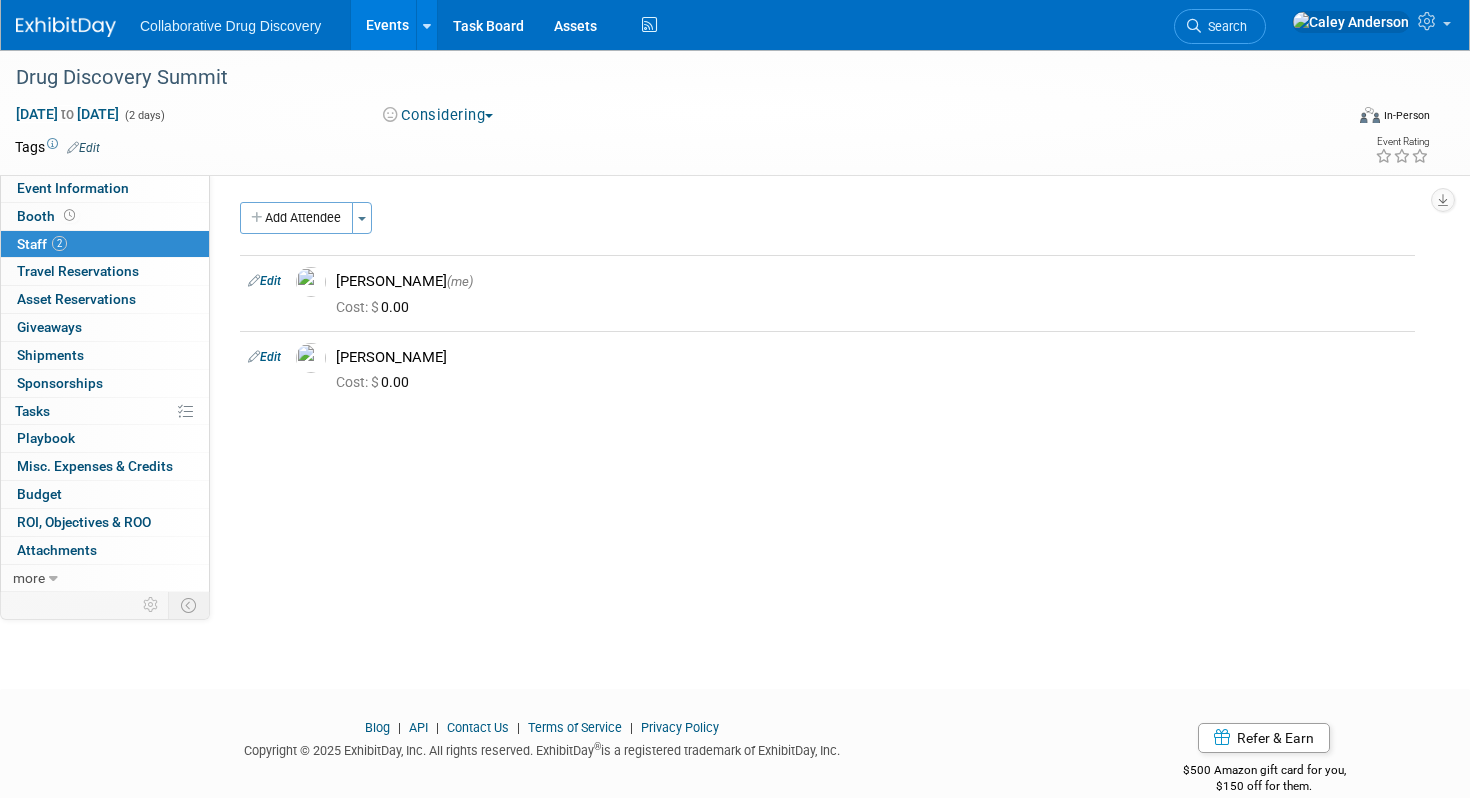click on "Events" at bounding box center [387, 25] 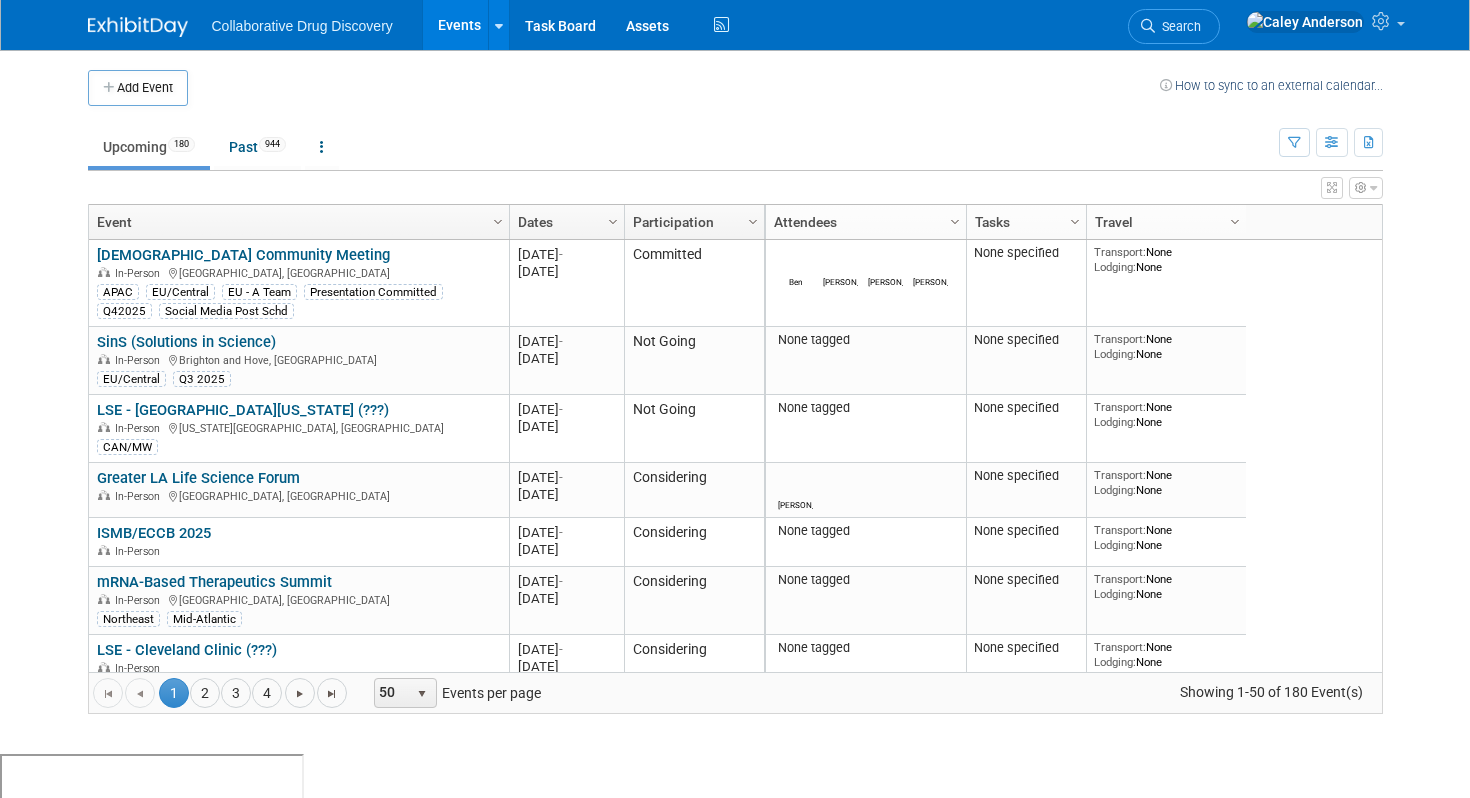 scroll, scrollTop: 0, scrollLeft: 0, axis: both 